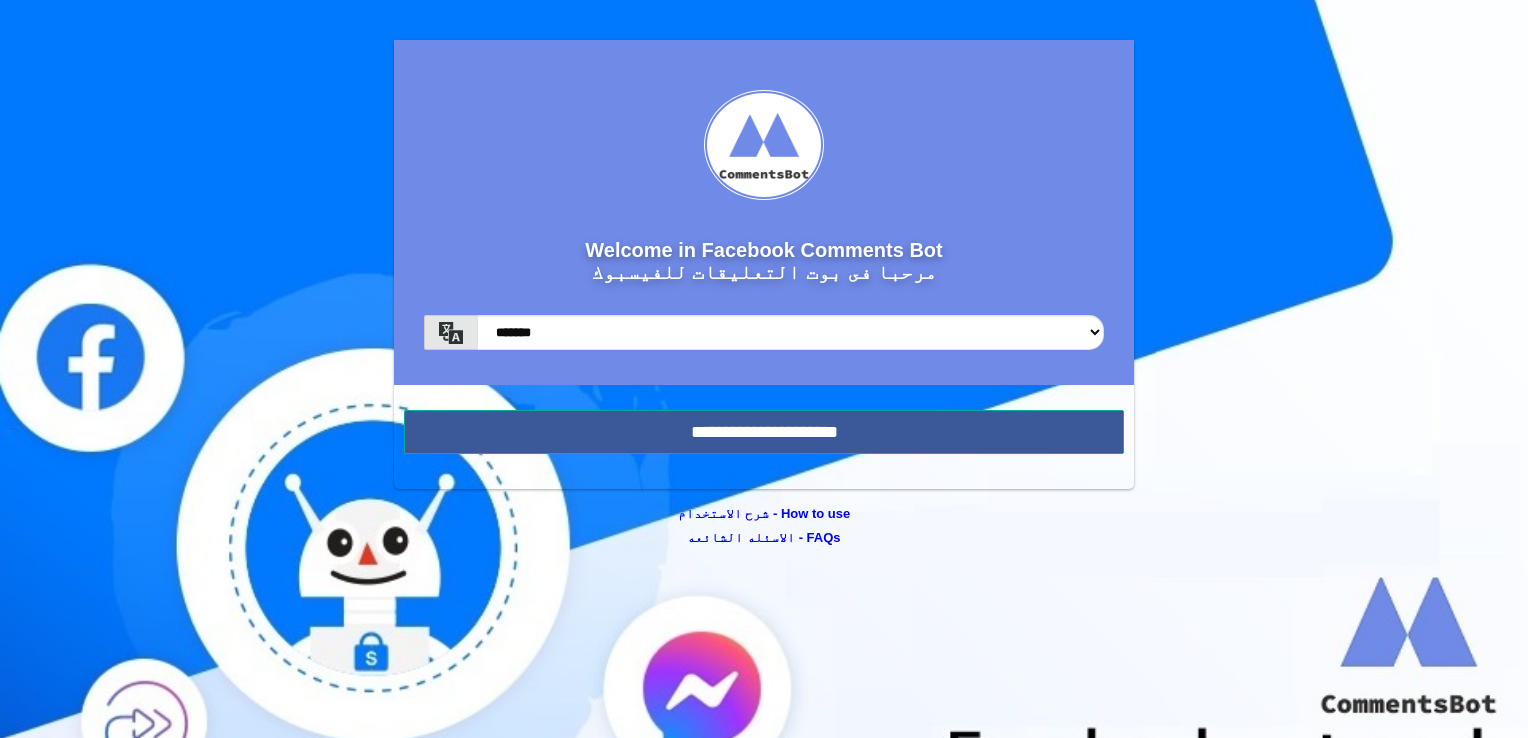 scroll, scrollTop: 0, scrollLeft: 0, axis: both 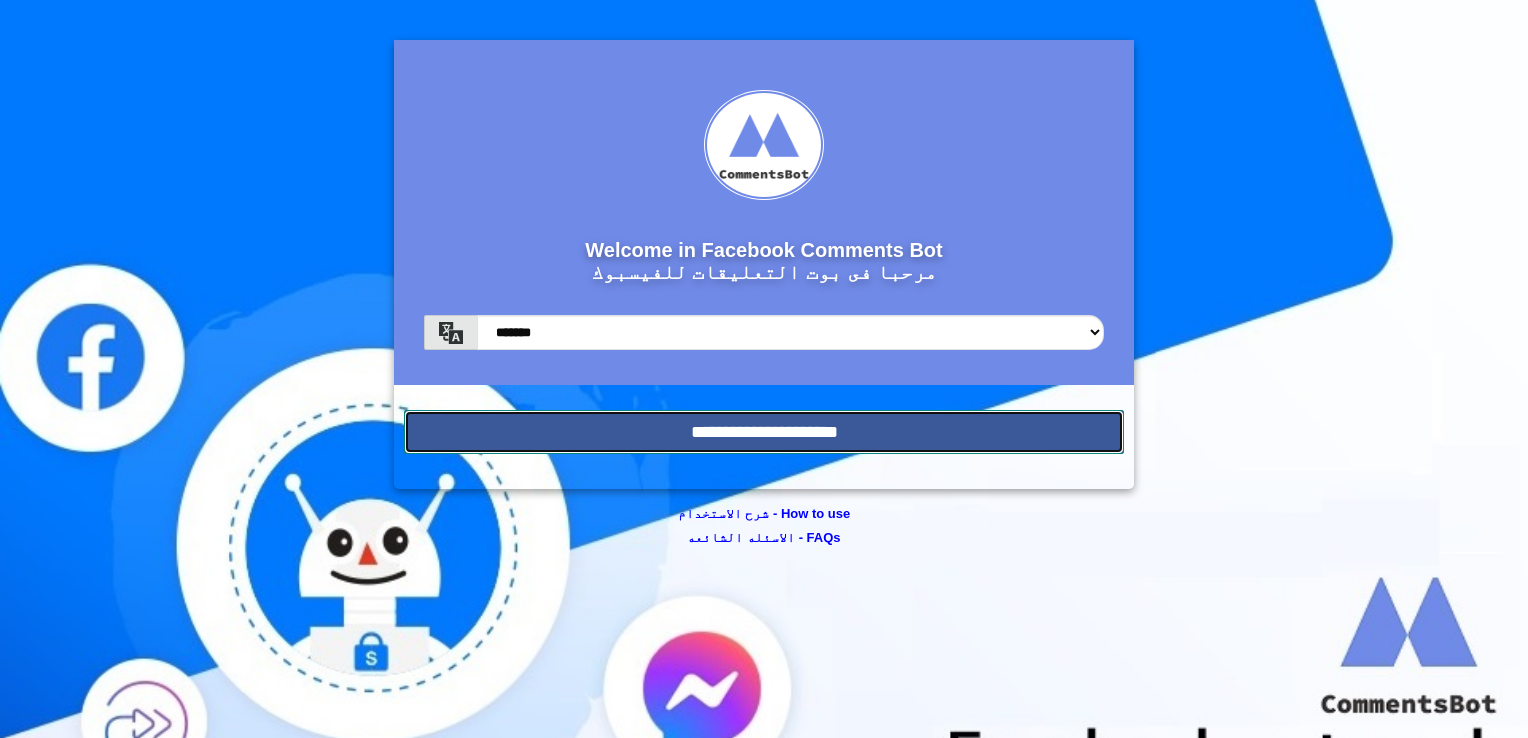 click on "**********" at bounding box center [764, 432] 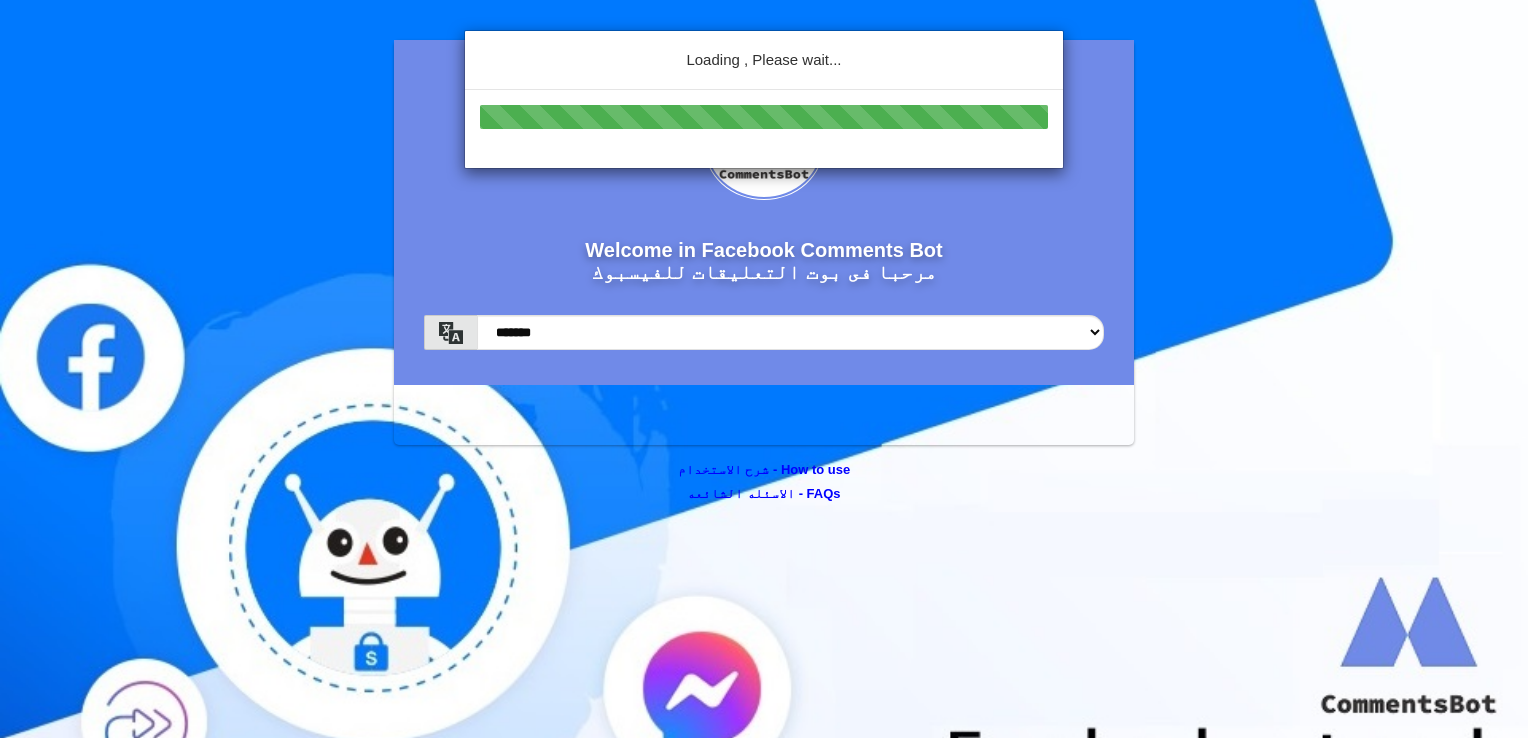 scroll, scrollTop: 0, scrollLeft: 0, axis: both 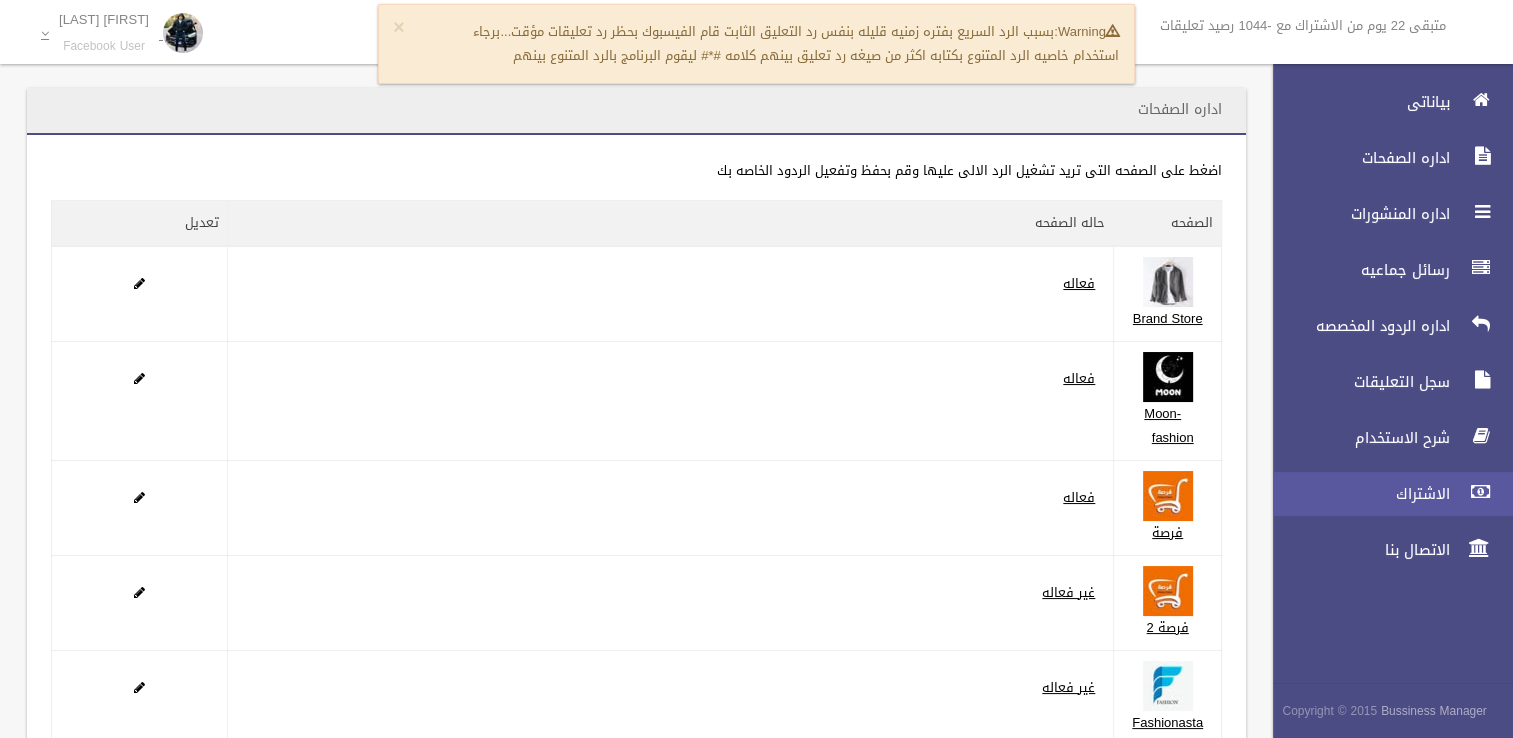 click on "الاشتراك" at bounding box center (1356, 494) 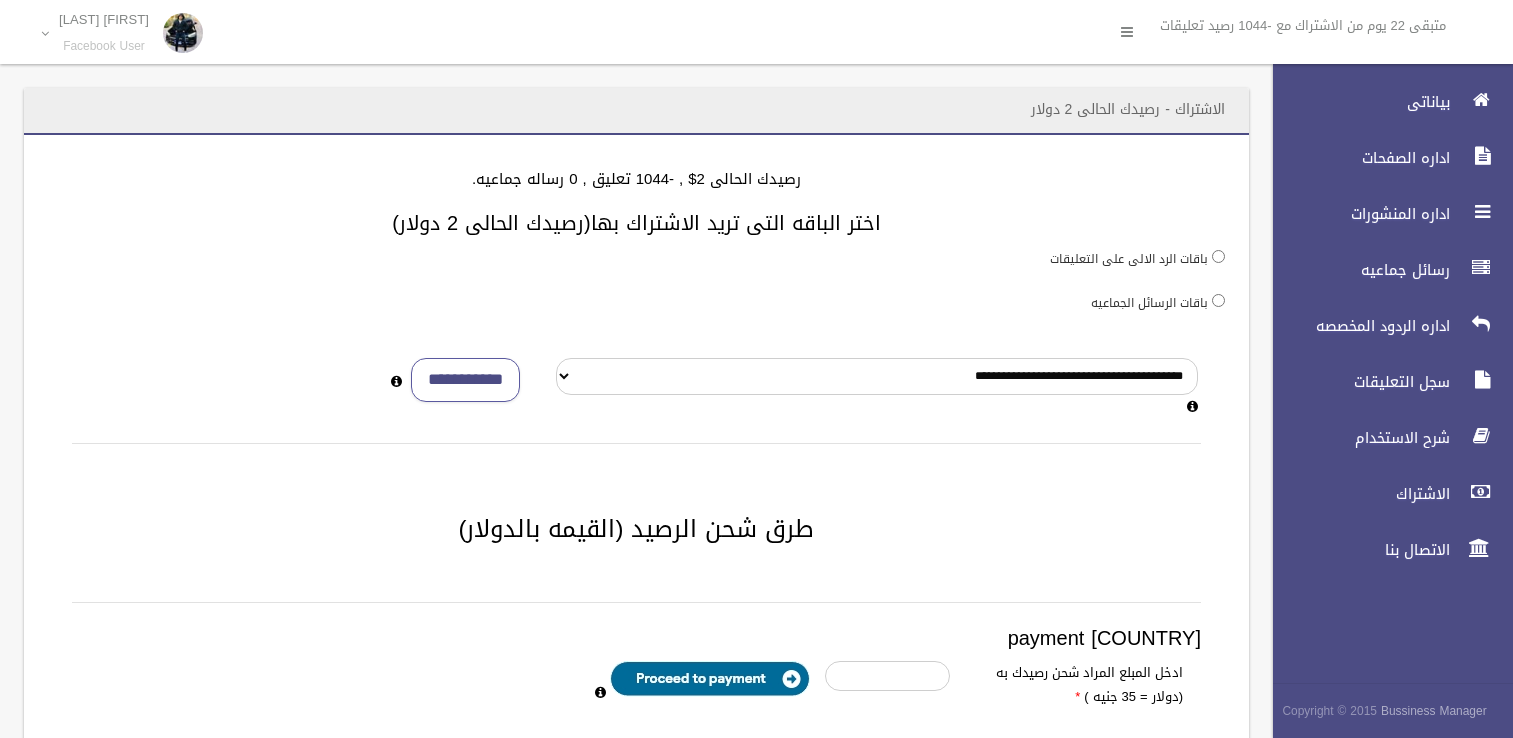 scroll, scrollTop: 0, scrollLeft: 0, axis: both 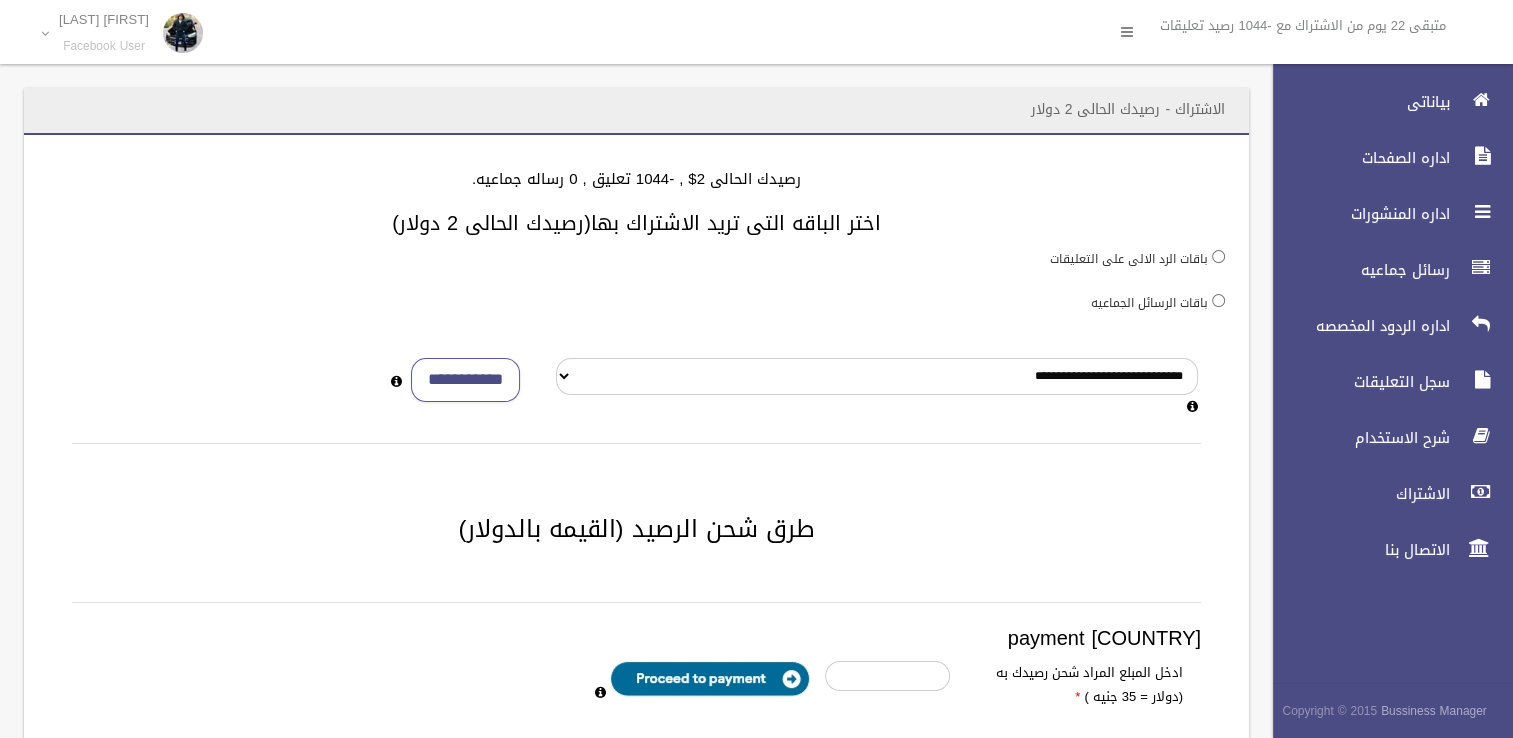 click on "**********" at bounding box center (636, 388) 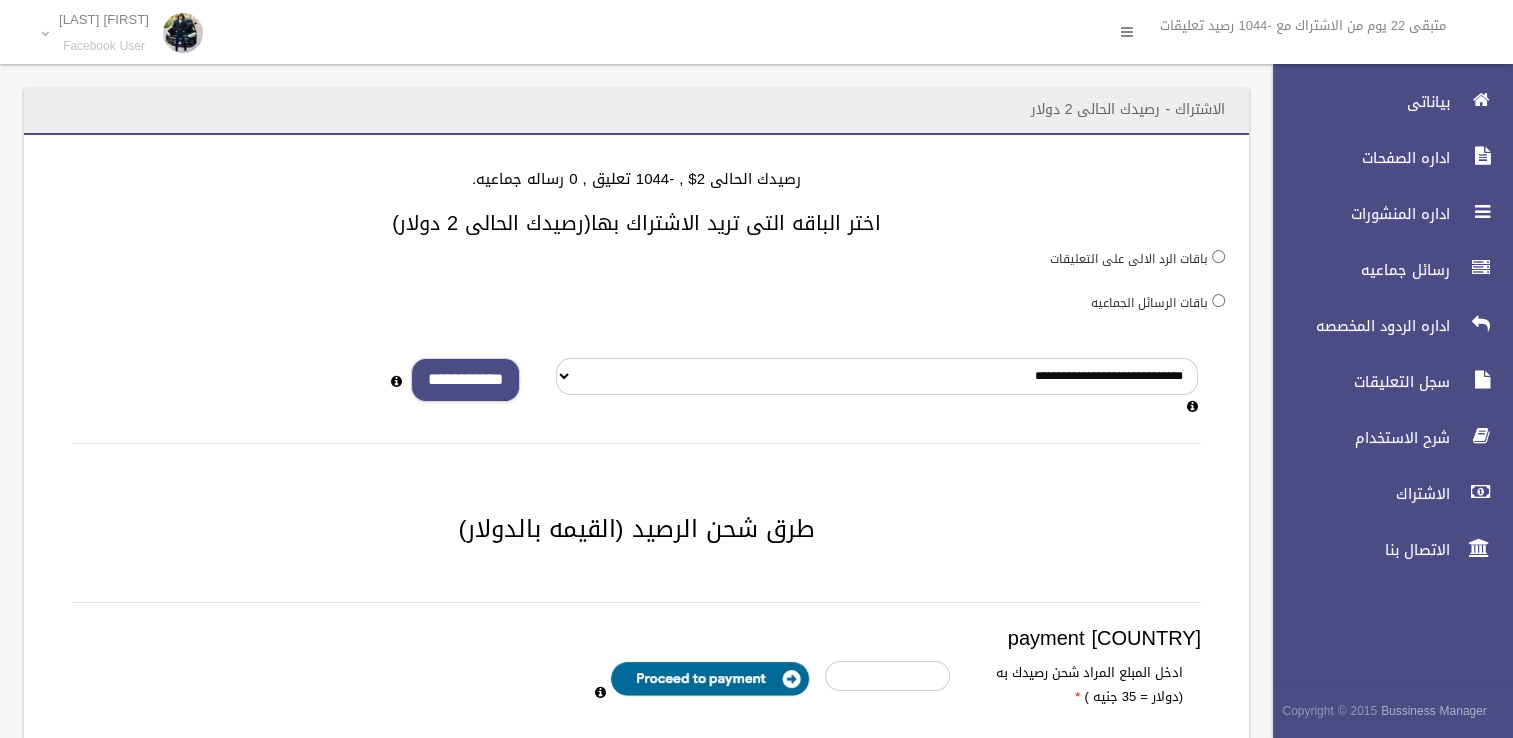 click on "**********" at bounding box center (465, 380) 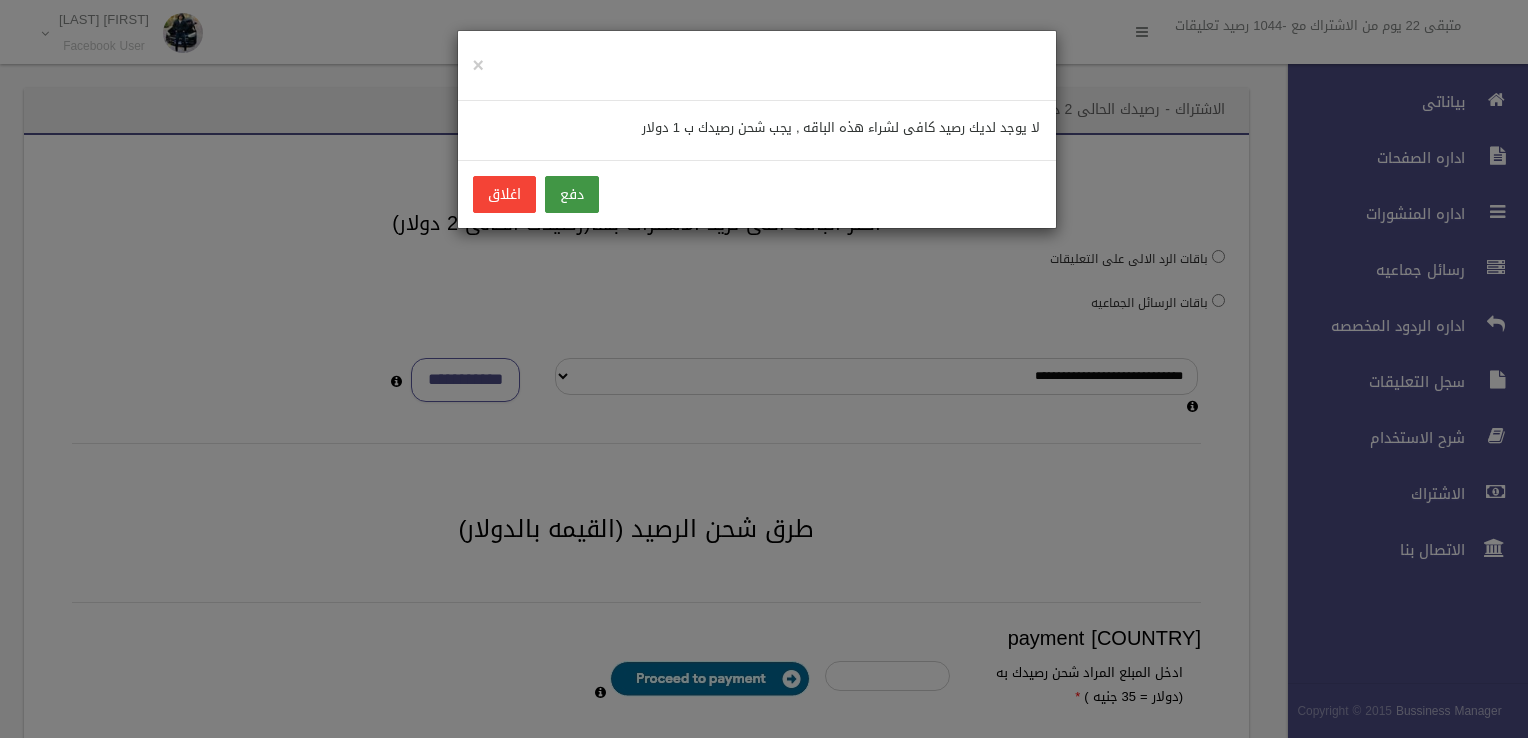 click on "دفع" at bounding box center [572, 194] 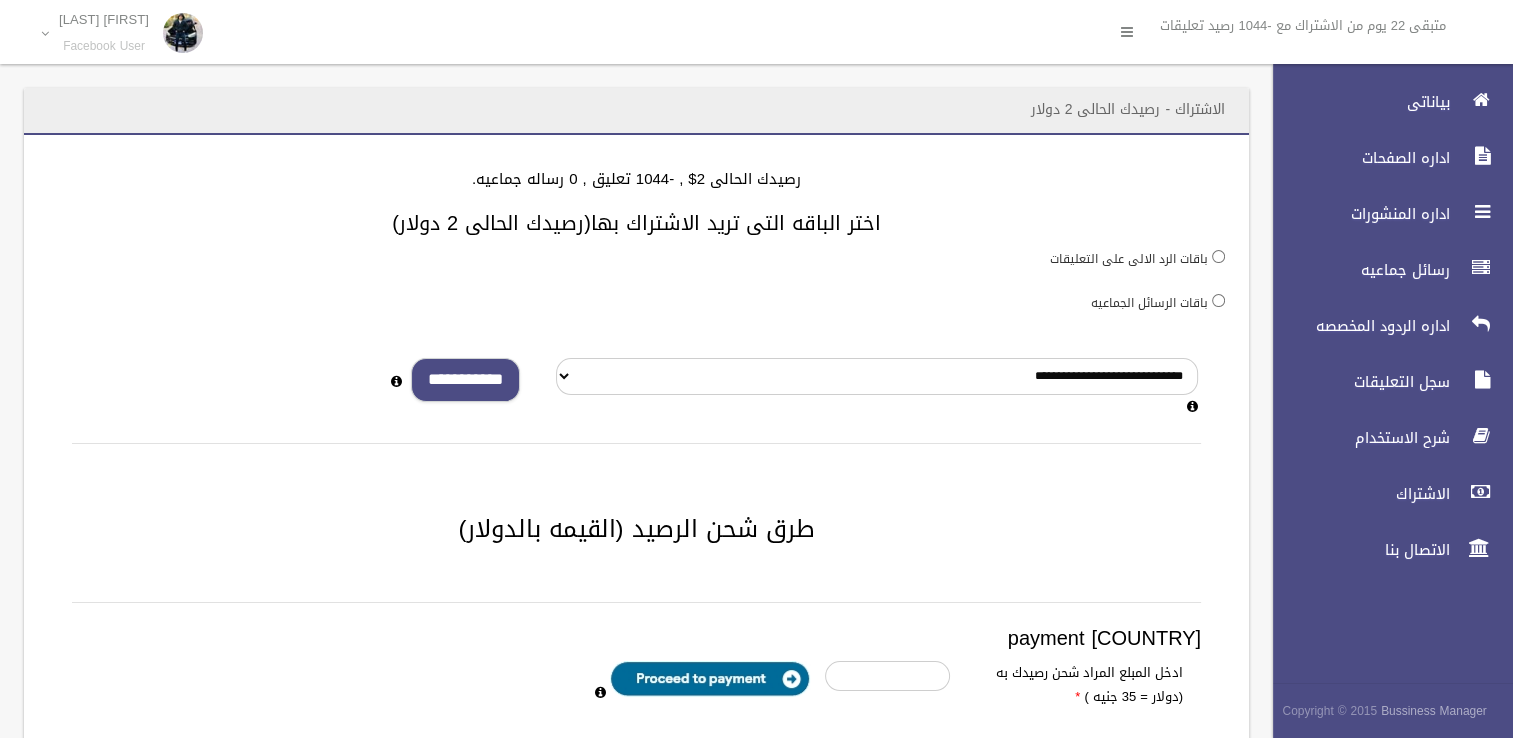 click on "**********" at bounding box center [465, 380] 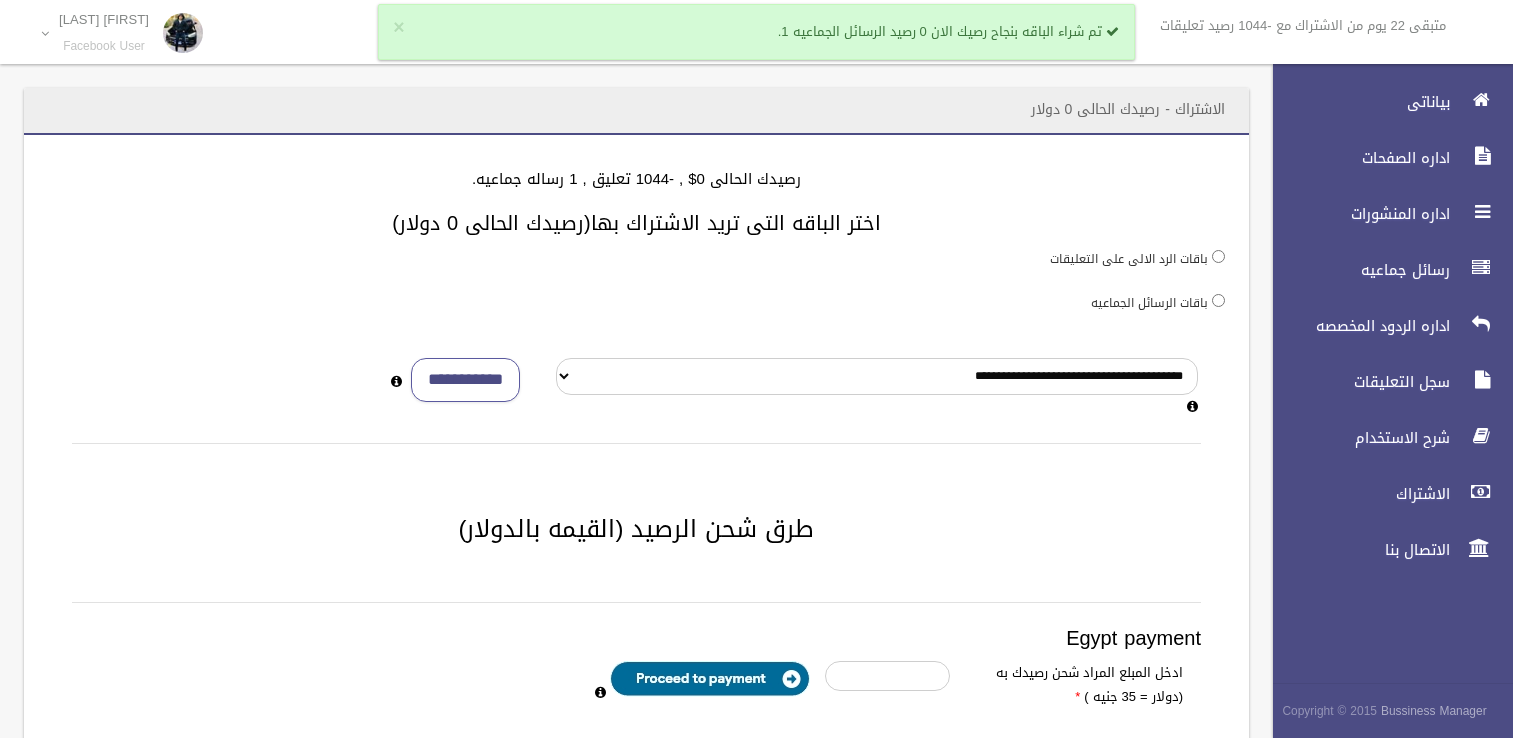 scroll, scrollTop: 0, scrollLeft: 0, axis: both 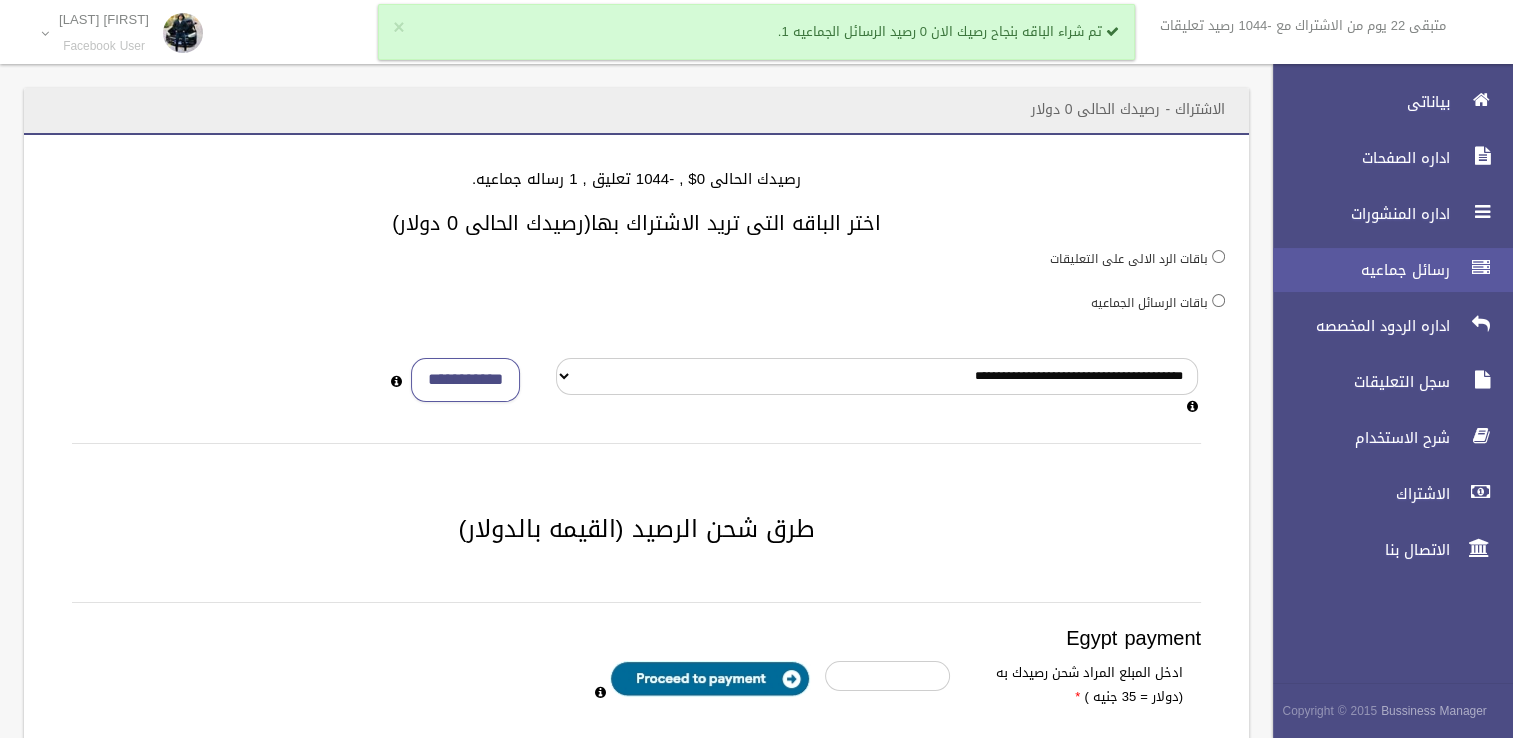 click on "رسائل جماعيه" at bounding box center [1384, 270] 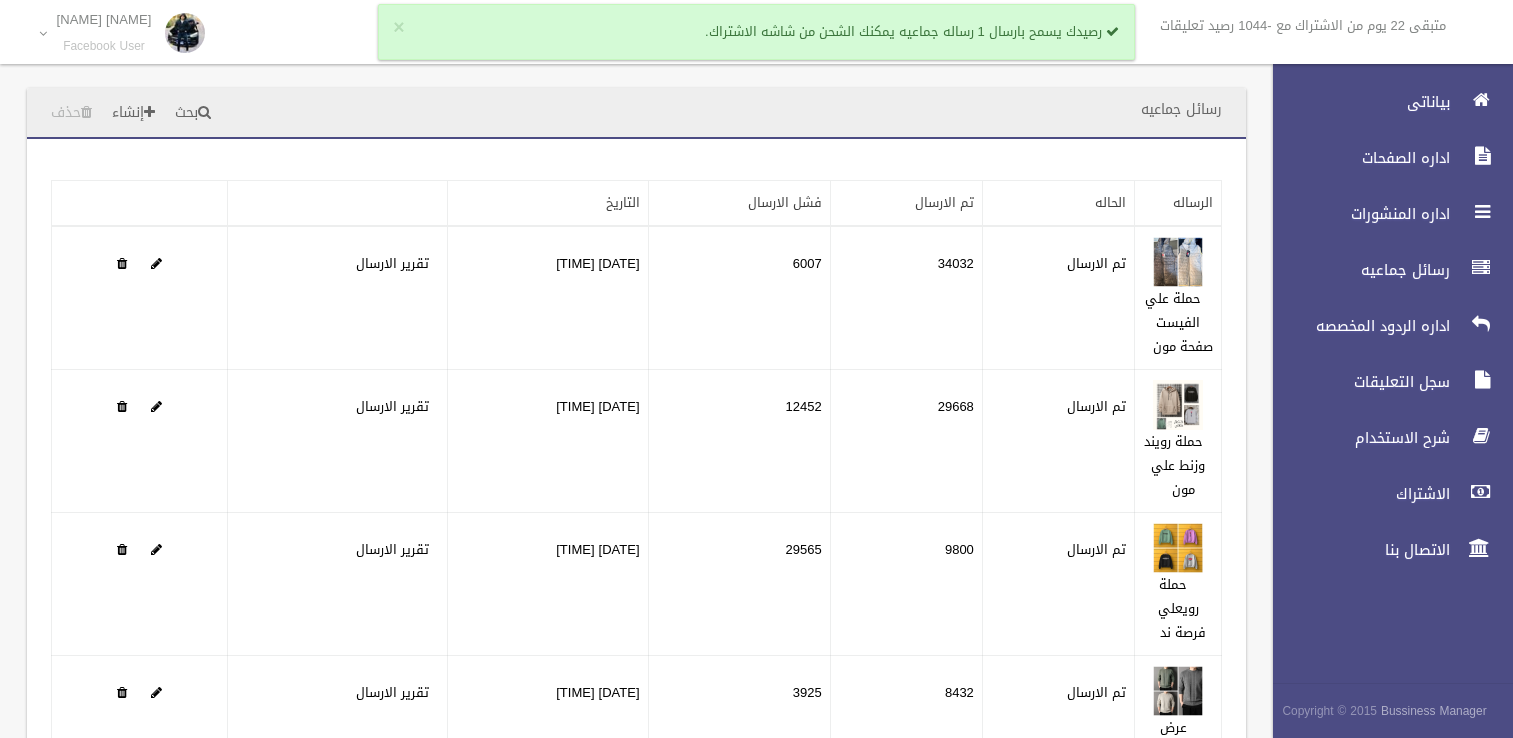 scroll, scrollTop: 0, scrollLeft: 0, axis: both 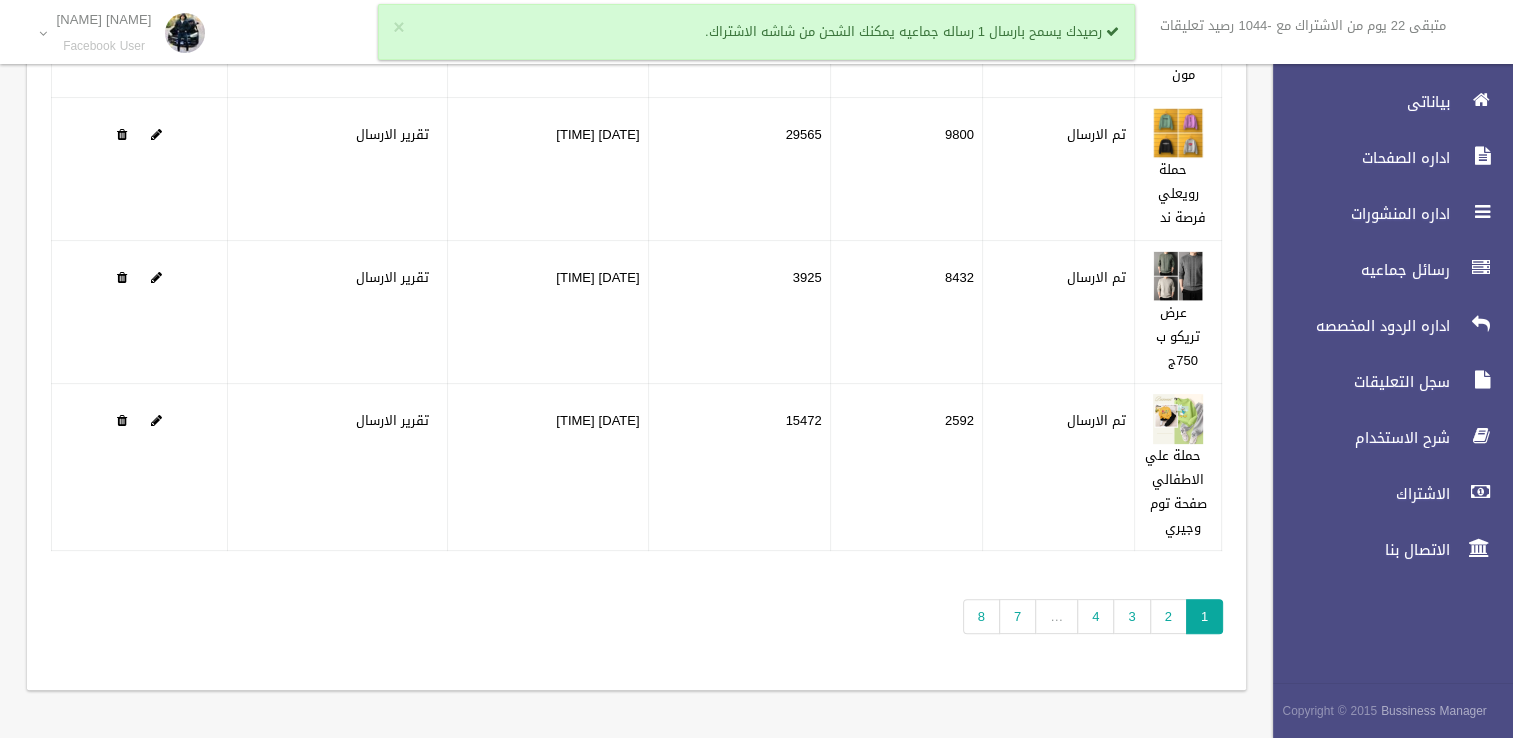 click on "تطبيق
مسح البيانات
الرساله
الحاله
تم الارسال
فشل الارسال
التاريخ" at bounding box center [636, 207] 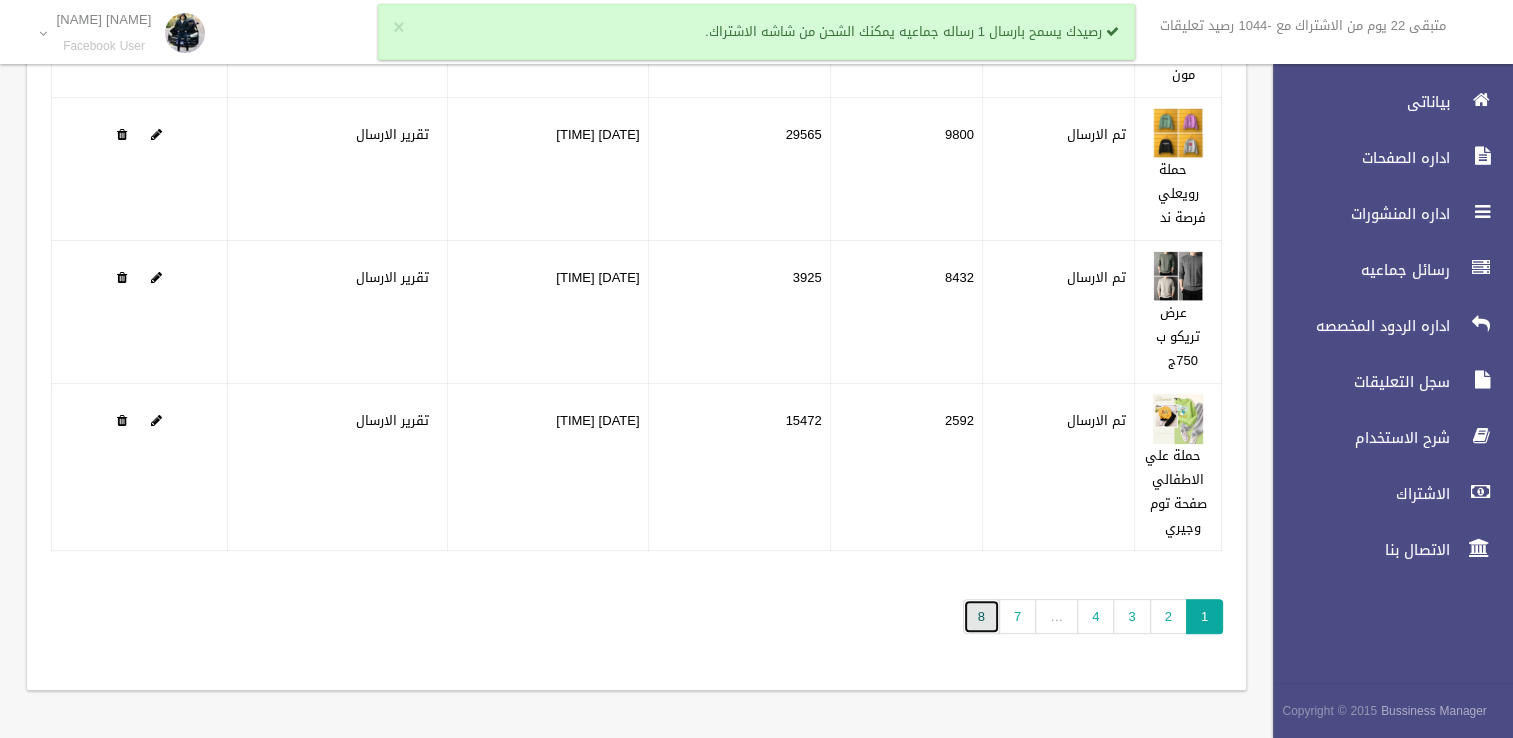 click on "8" at bounding box center (981, 616) 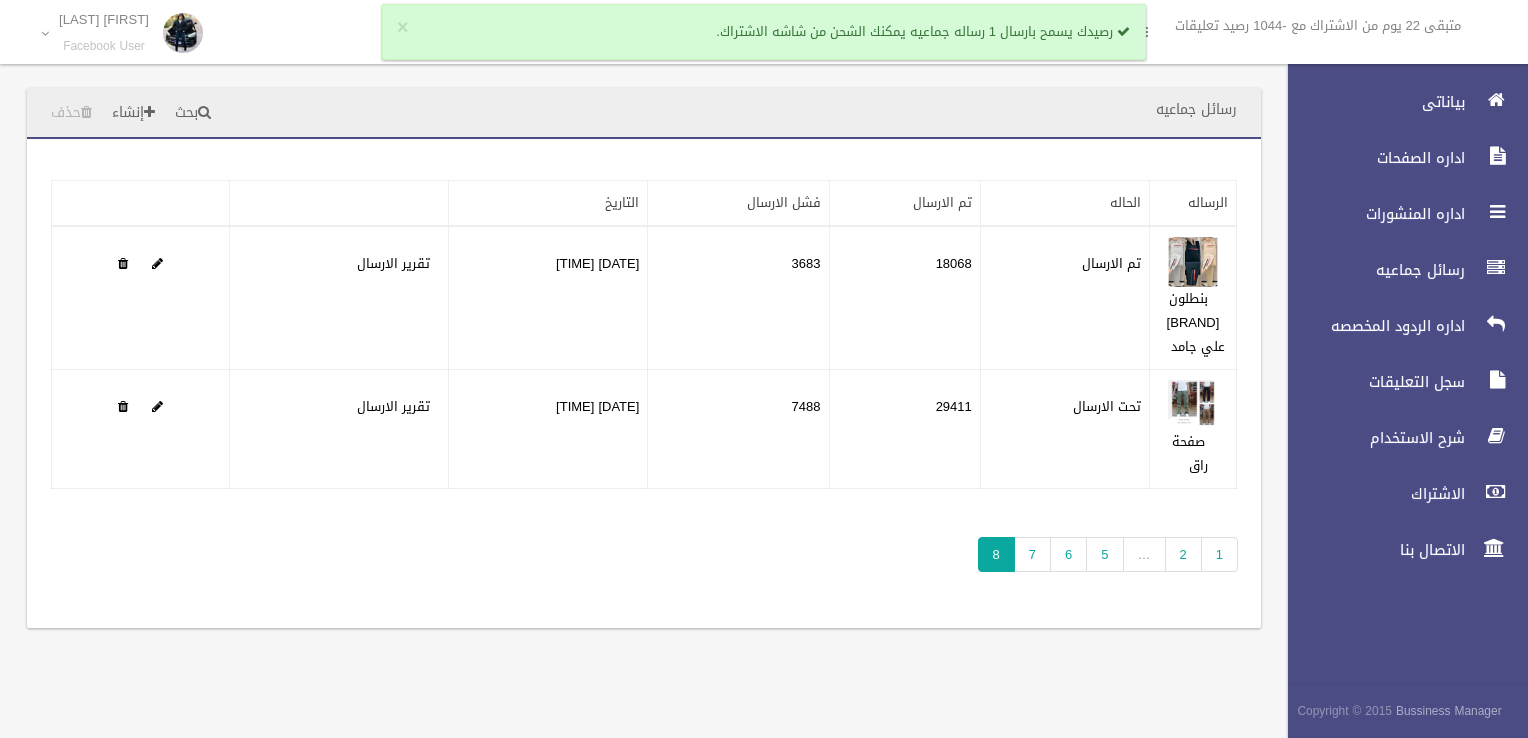 scroll, scrollTop: 0, scrollLeft: 0, axis: both 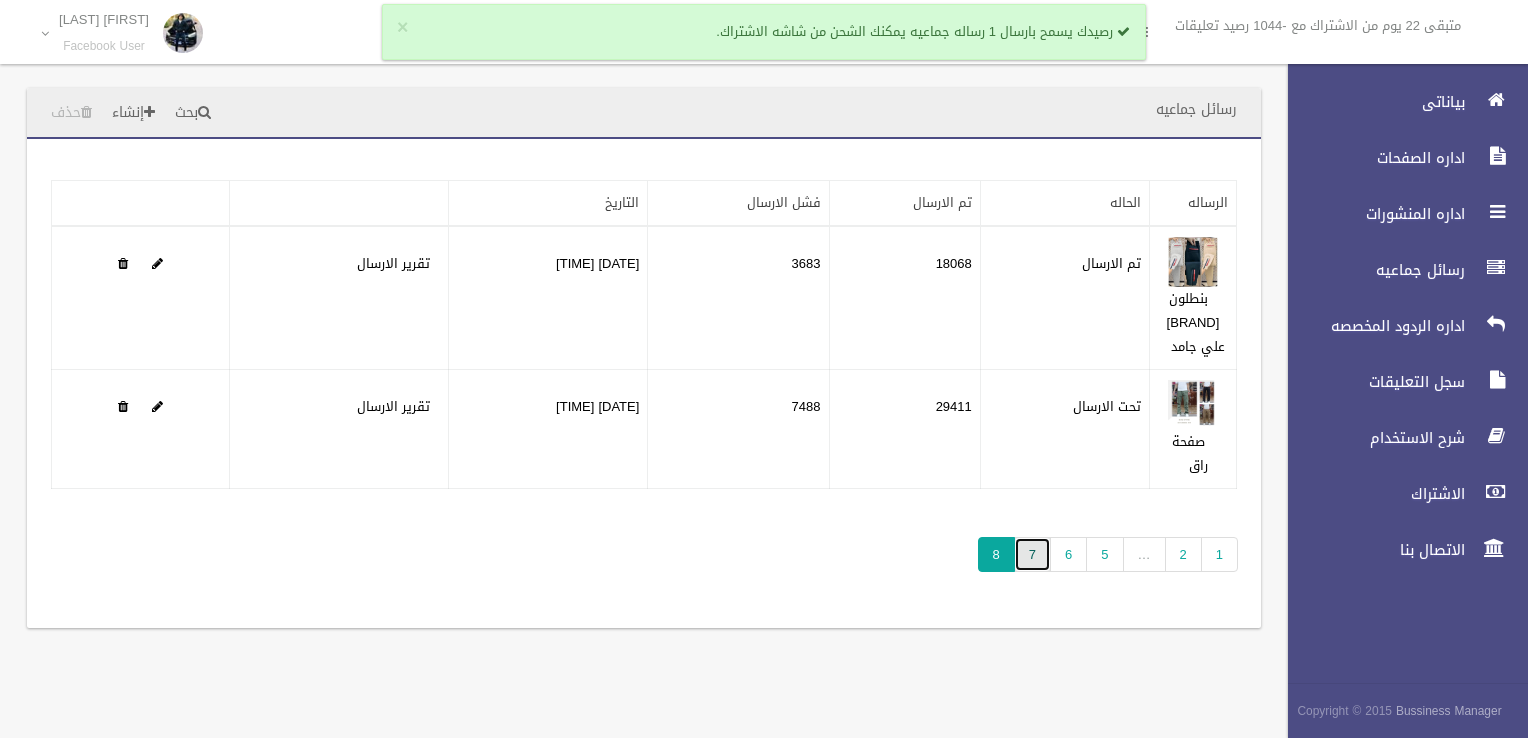 click on "7" at bounding box center (1032, 554) 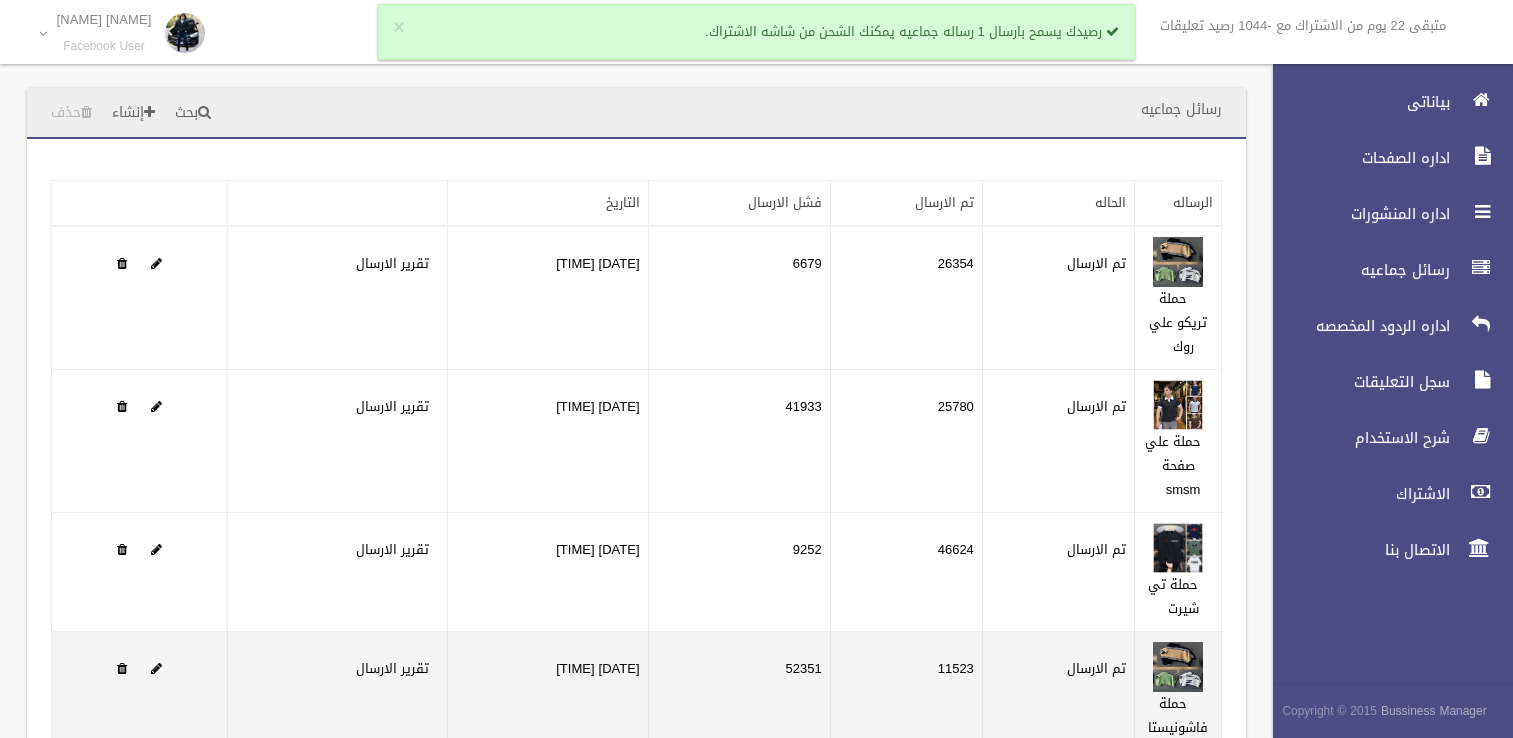 scroll, scrollTop: 0, scrollLeft: 0, axis: both 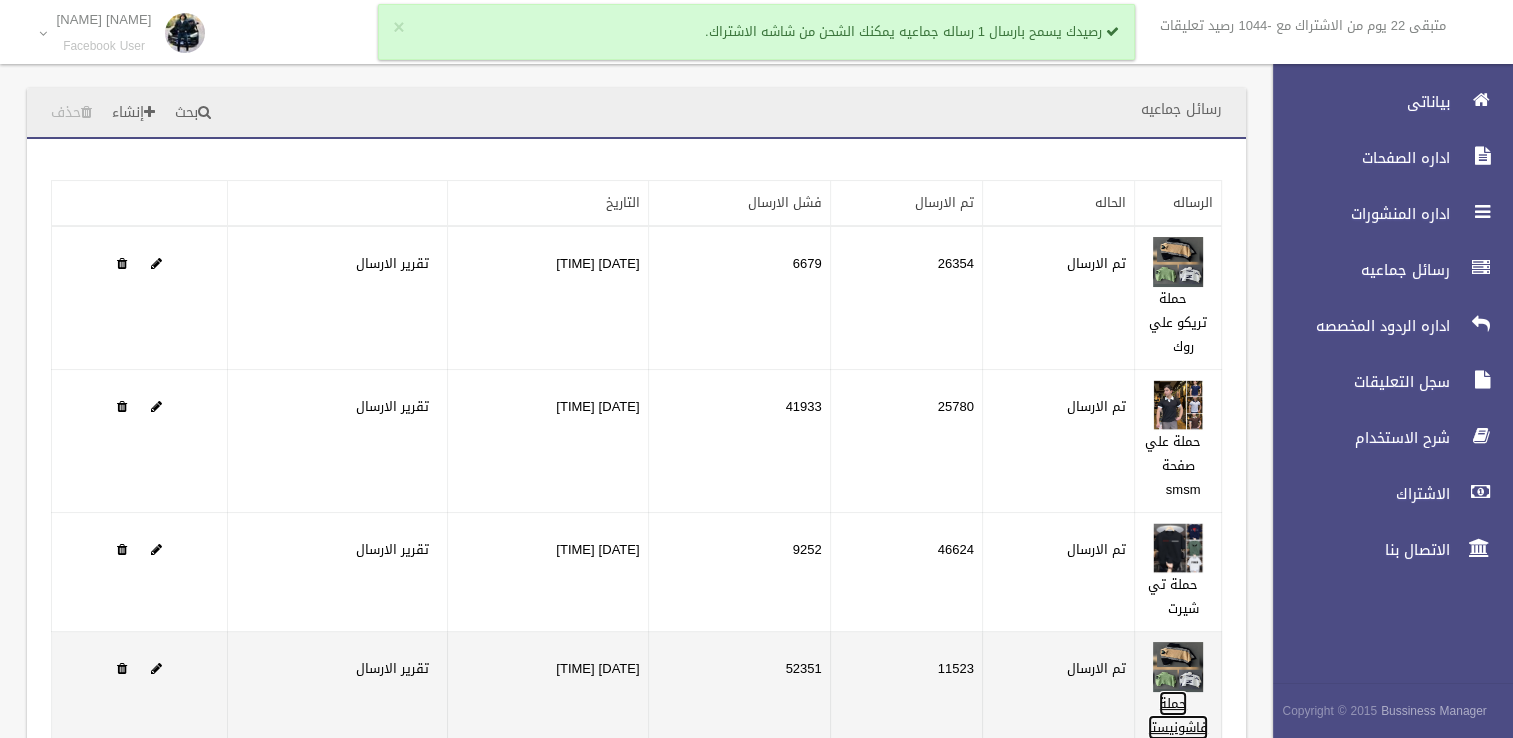 click on "حملة فاشونيستا رض التلاتة دول ب ٥٧٠" at bounding box center [1180, 739] 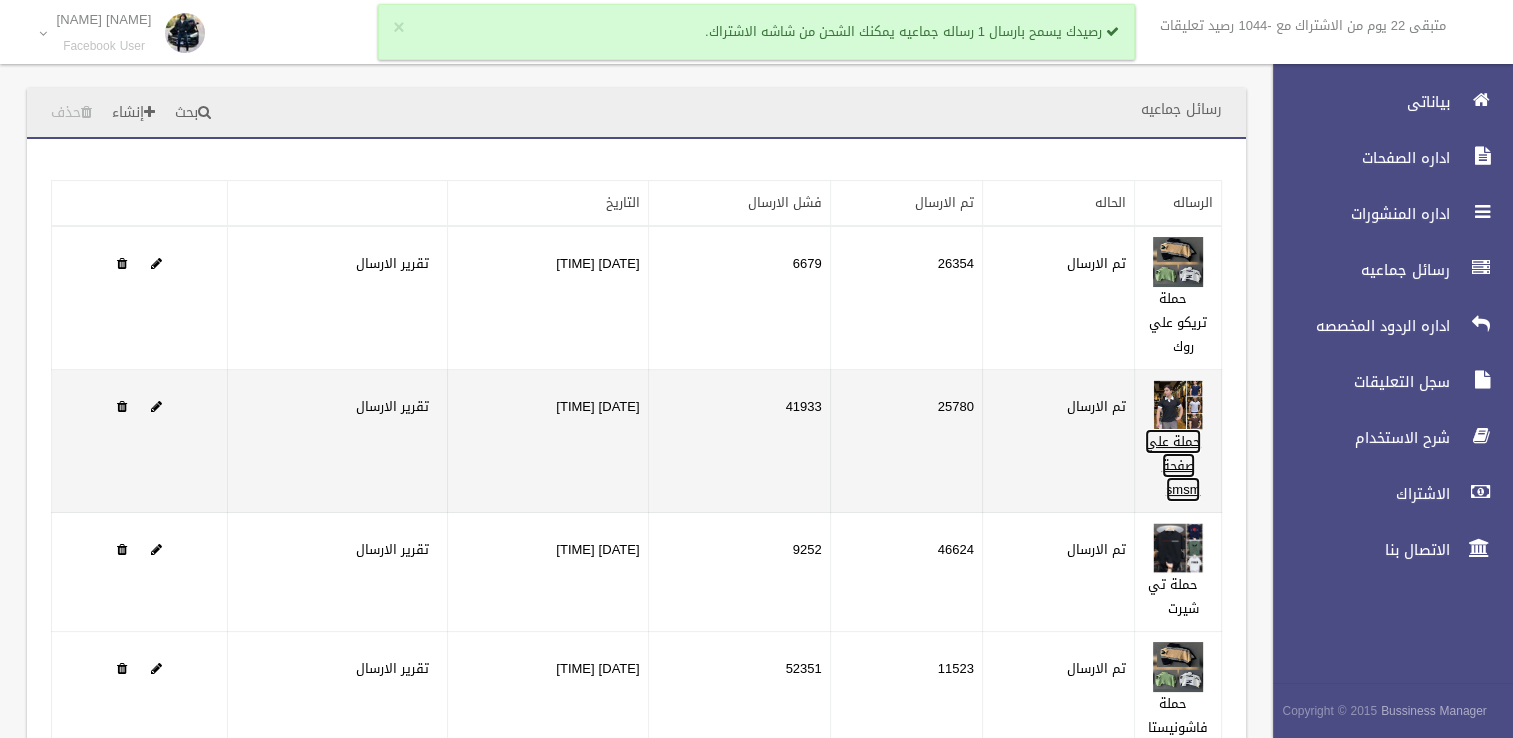 click on "حملة علي صفحة smsm" at bounding box center (1173, 465) 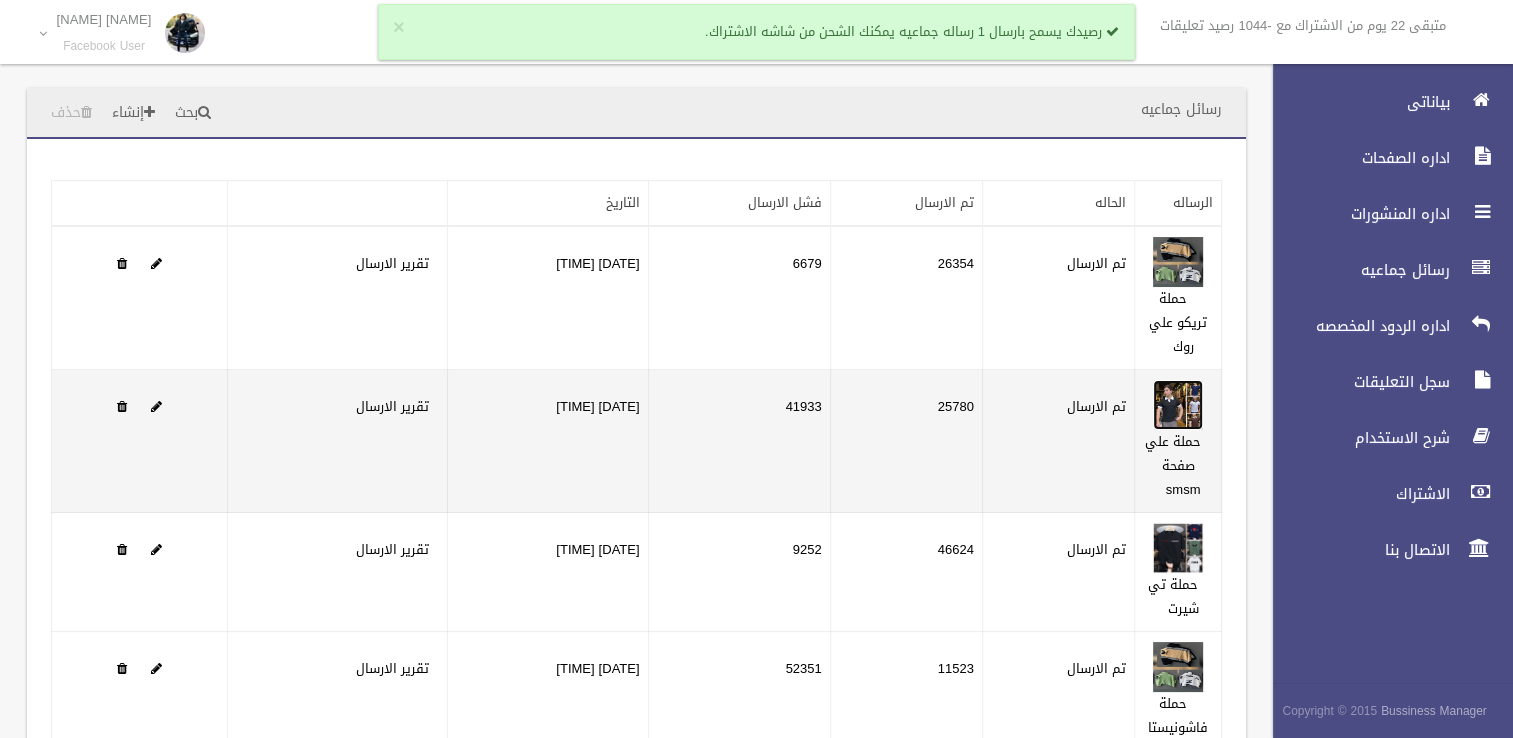 click at bounding box center [1178, 405] 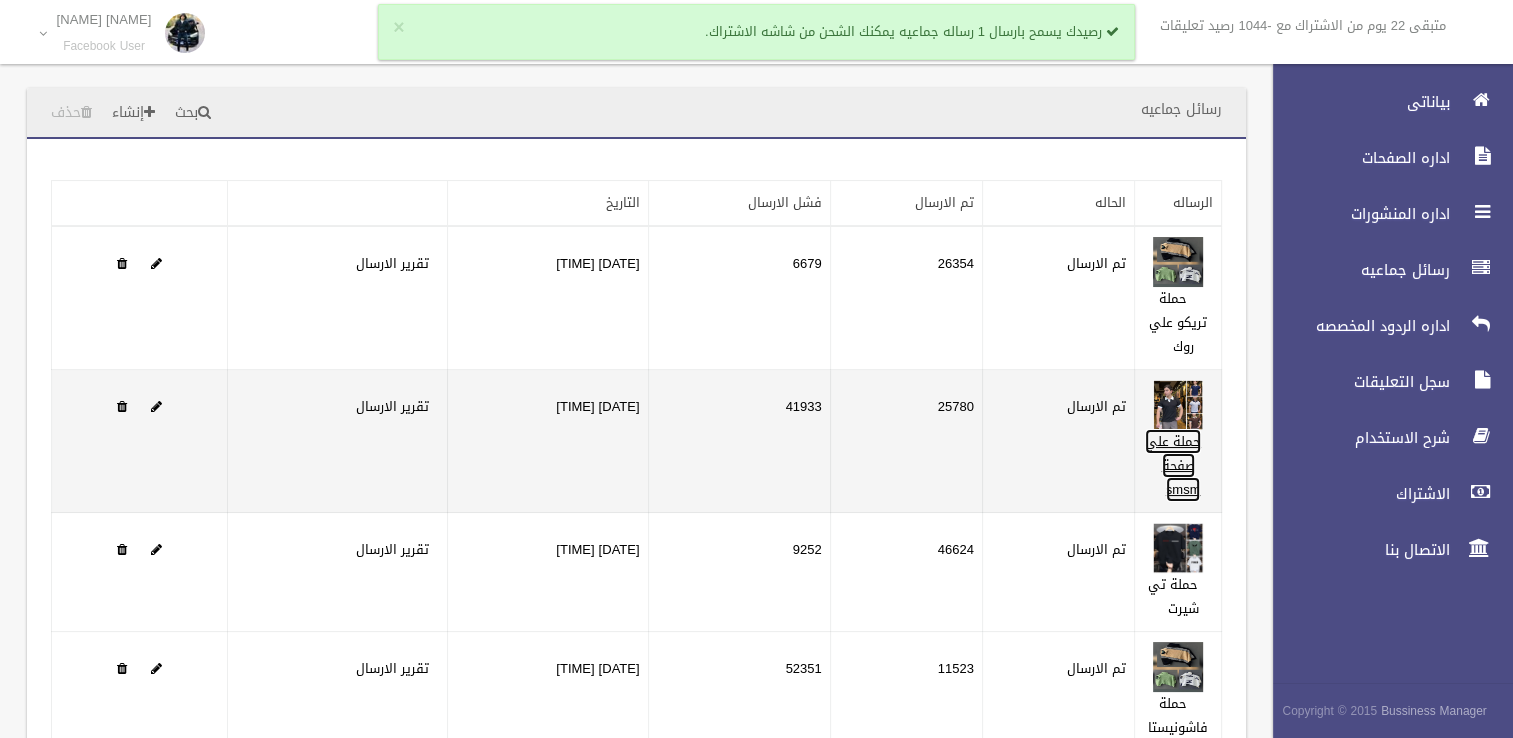 click on "حملة علي صفحة smsm" at bounding box center [1173, 465] 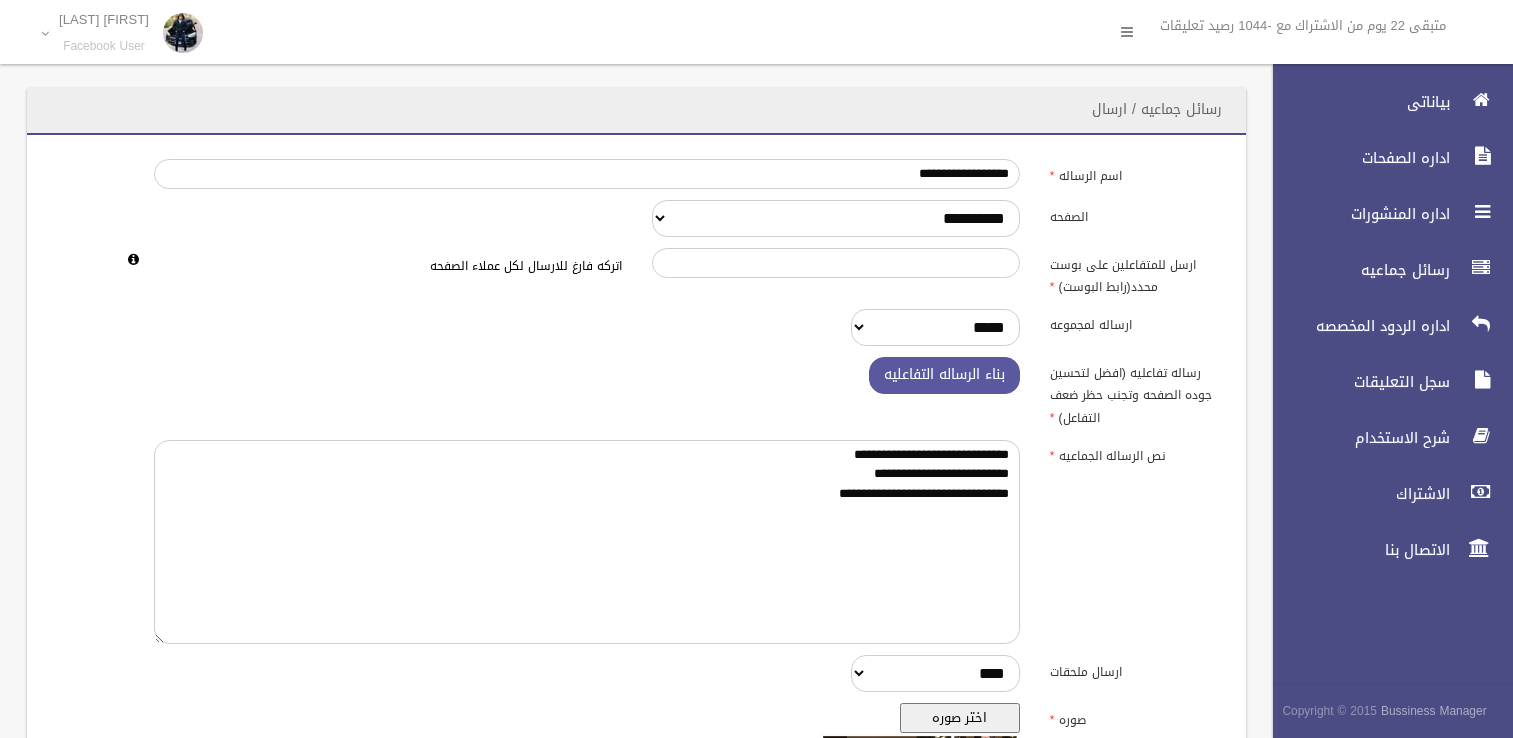 scroll, scrollTop: 0, scrollLeft: 0, axis: both 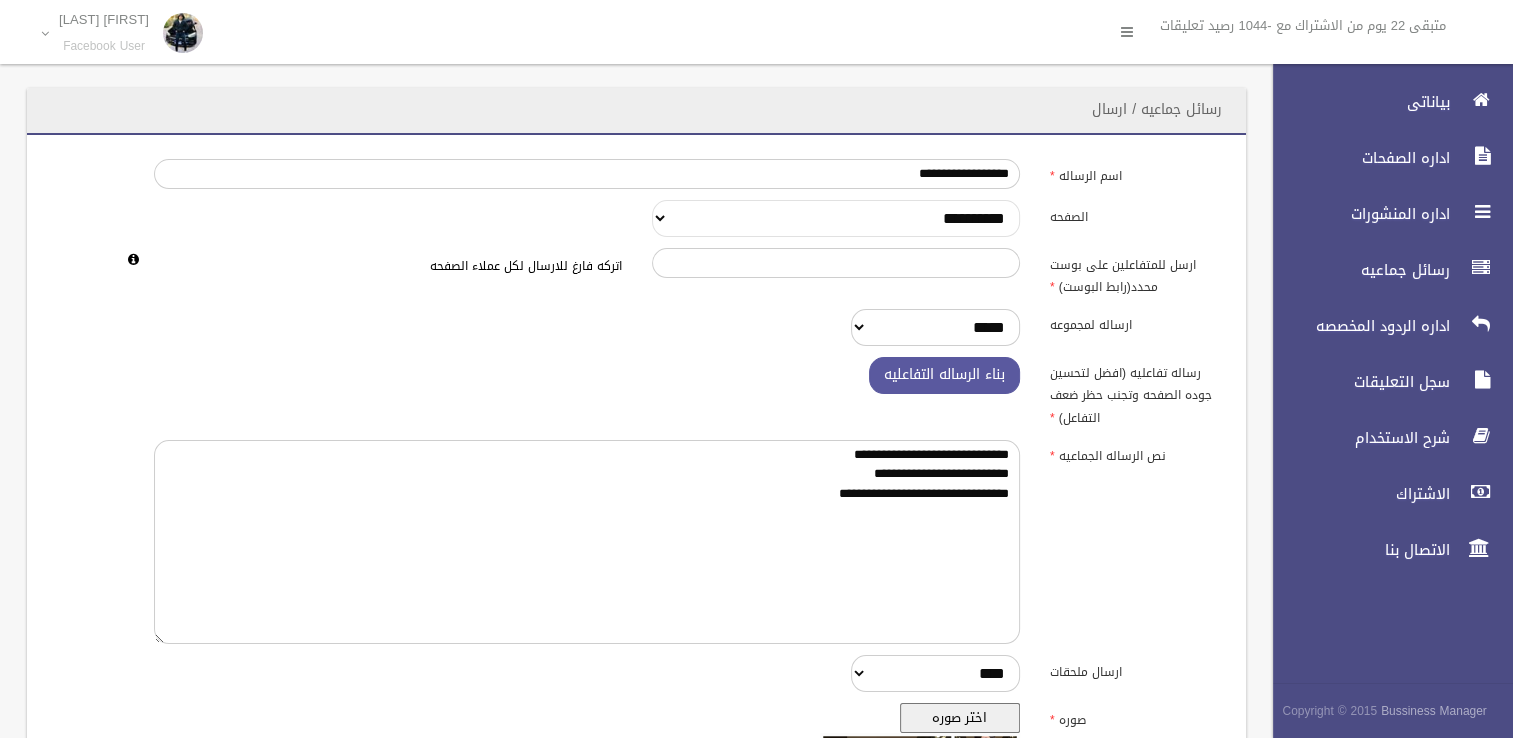 click on "**********" at bounding box center [836, 218] 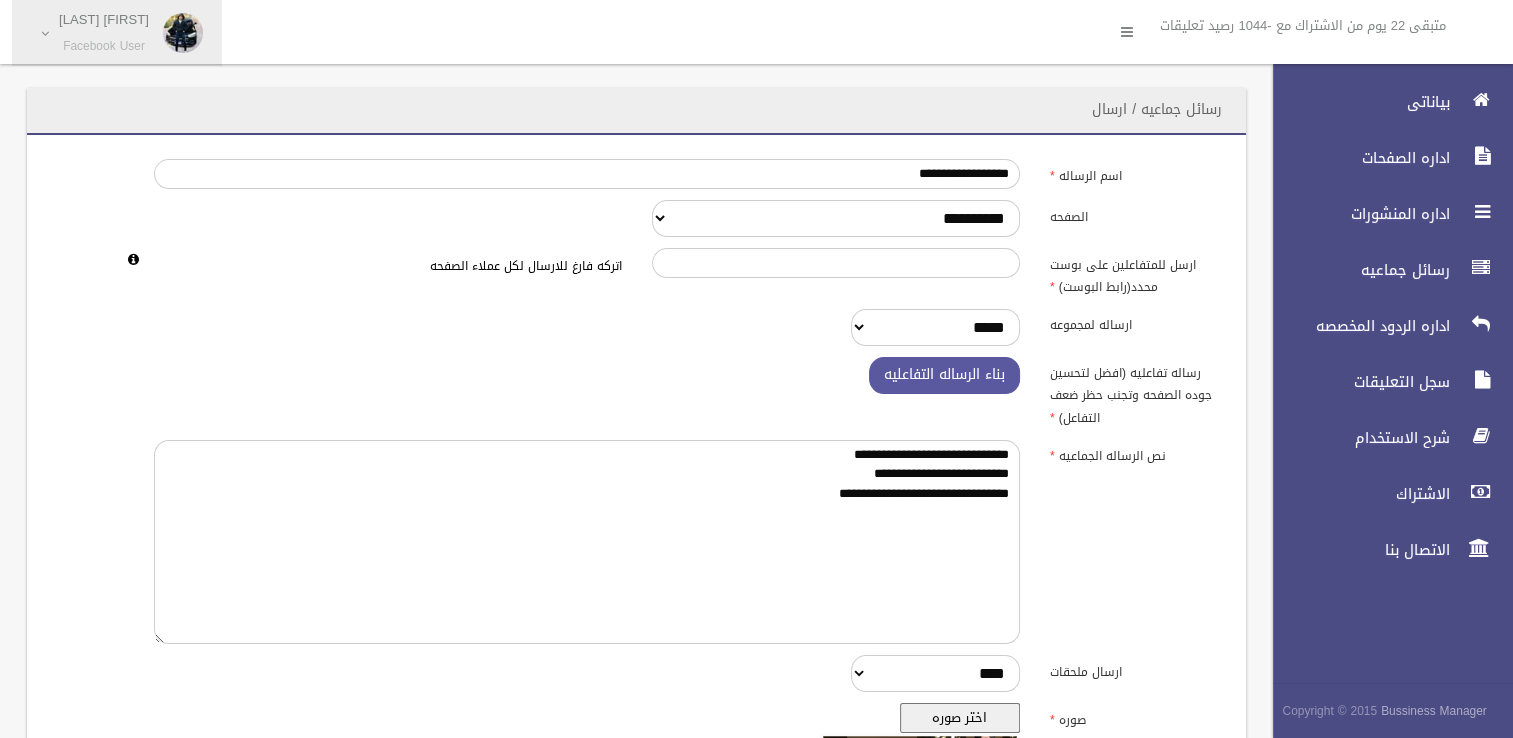 click on "Facebook User" at bounding box center [104, 46] 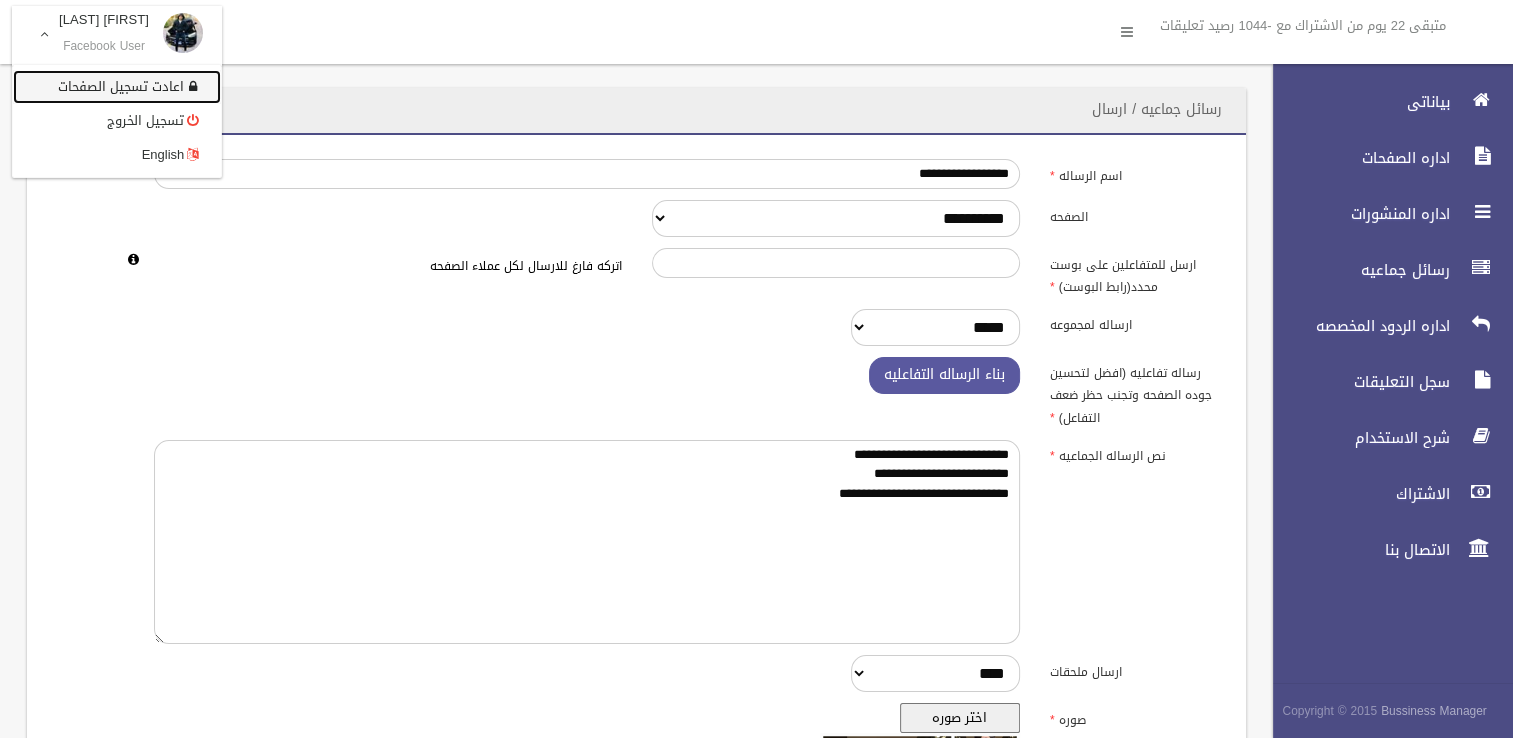 click on "اعادت تسجيل الصفحات" at bounding box center (117, 87) 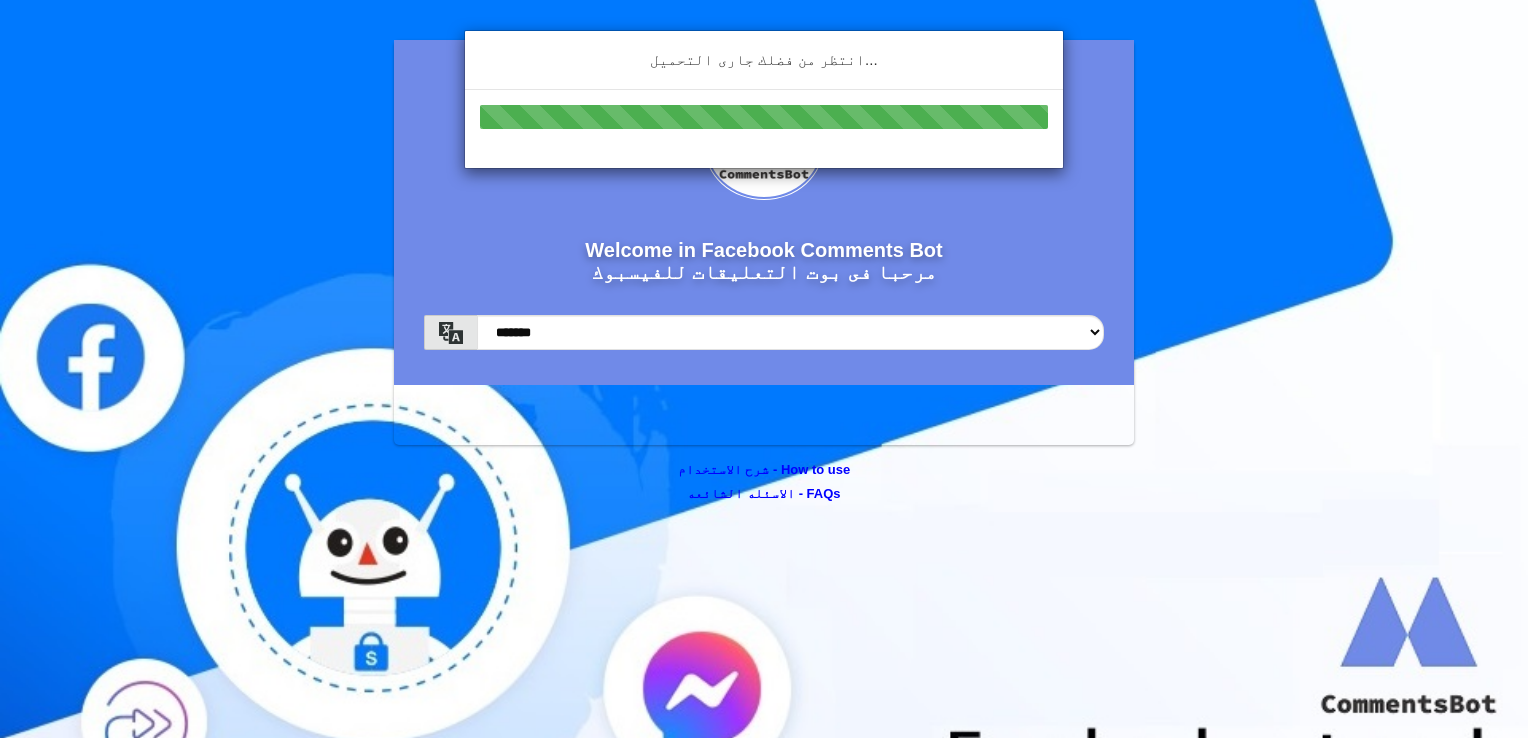 scroll, scrollTop: 0, scrollLeft: 0, axis: both 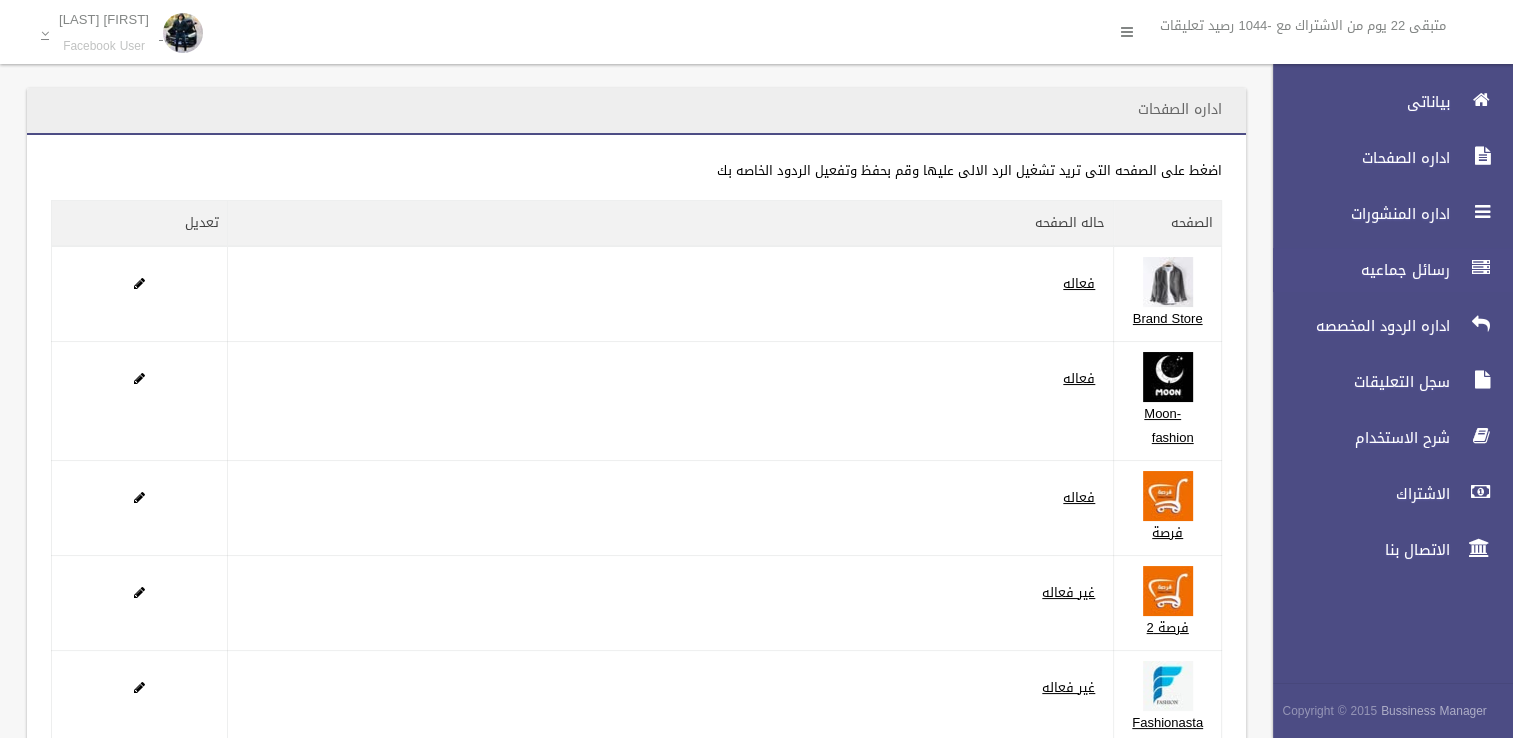 click on "رسائل جماعيه" at bounding box center [1356, 270] 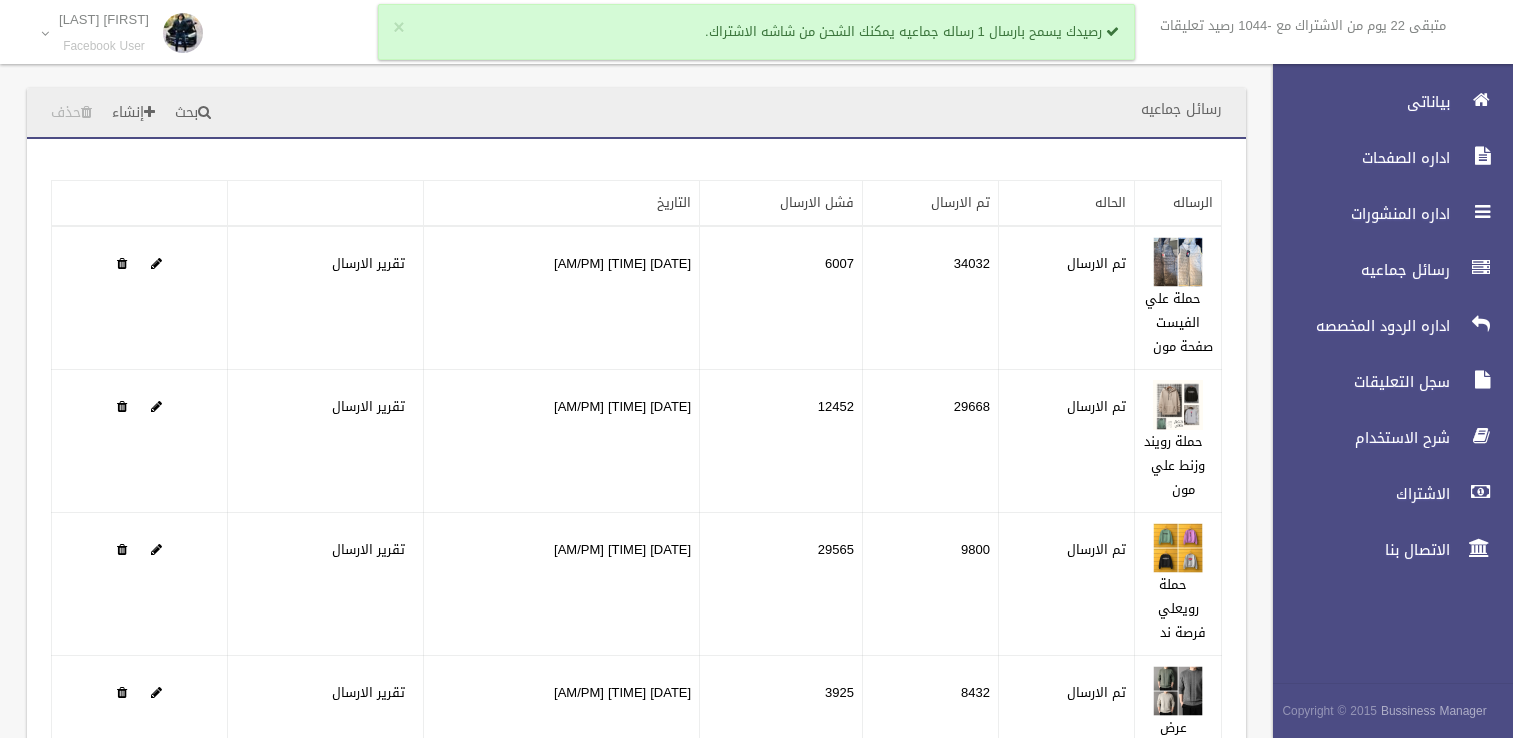 scroll, scrollTop: 0, scrollLeft: 0, axis: both 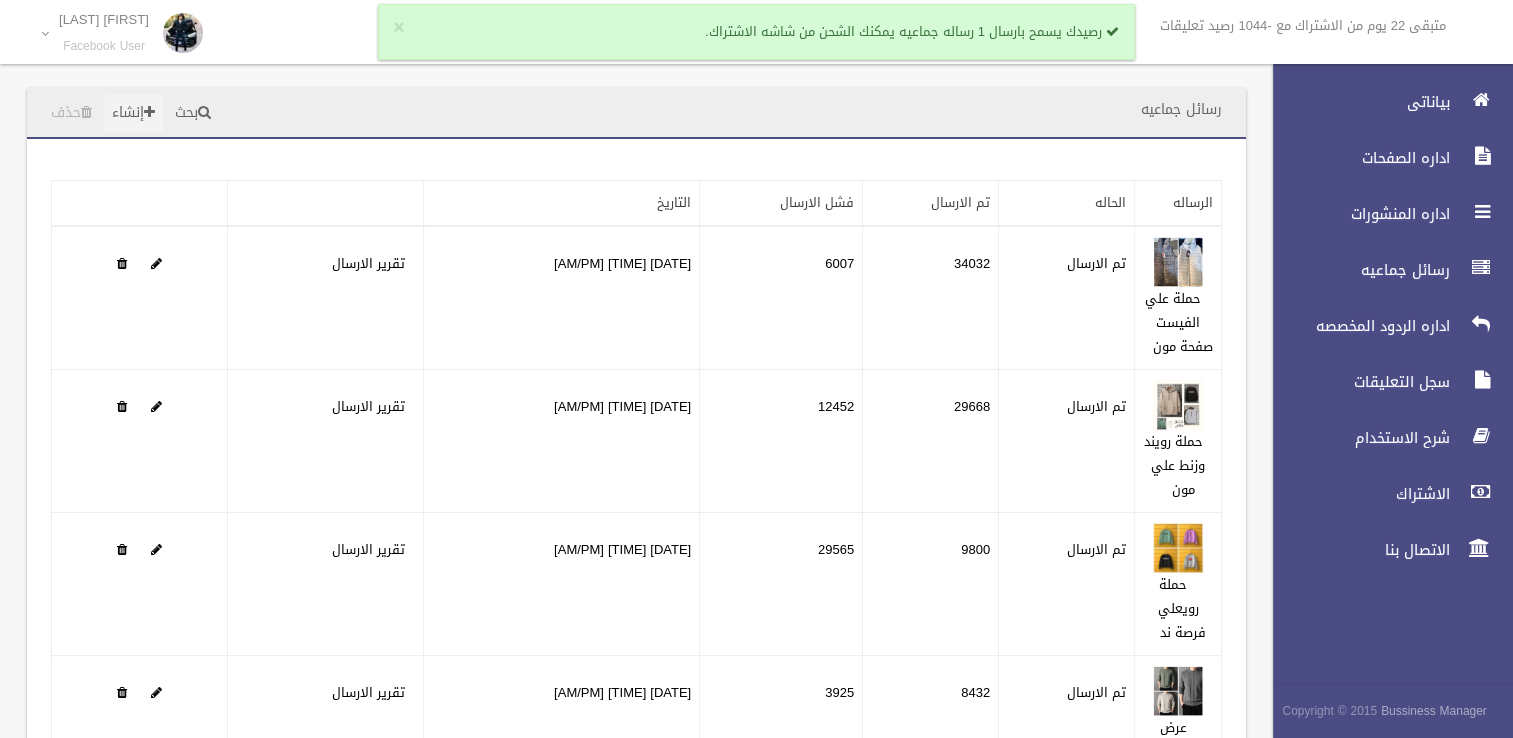 click on "إنشاء" at bounding box center (133, 113) 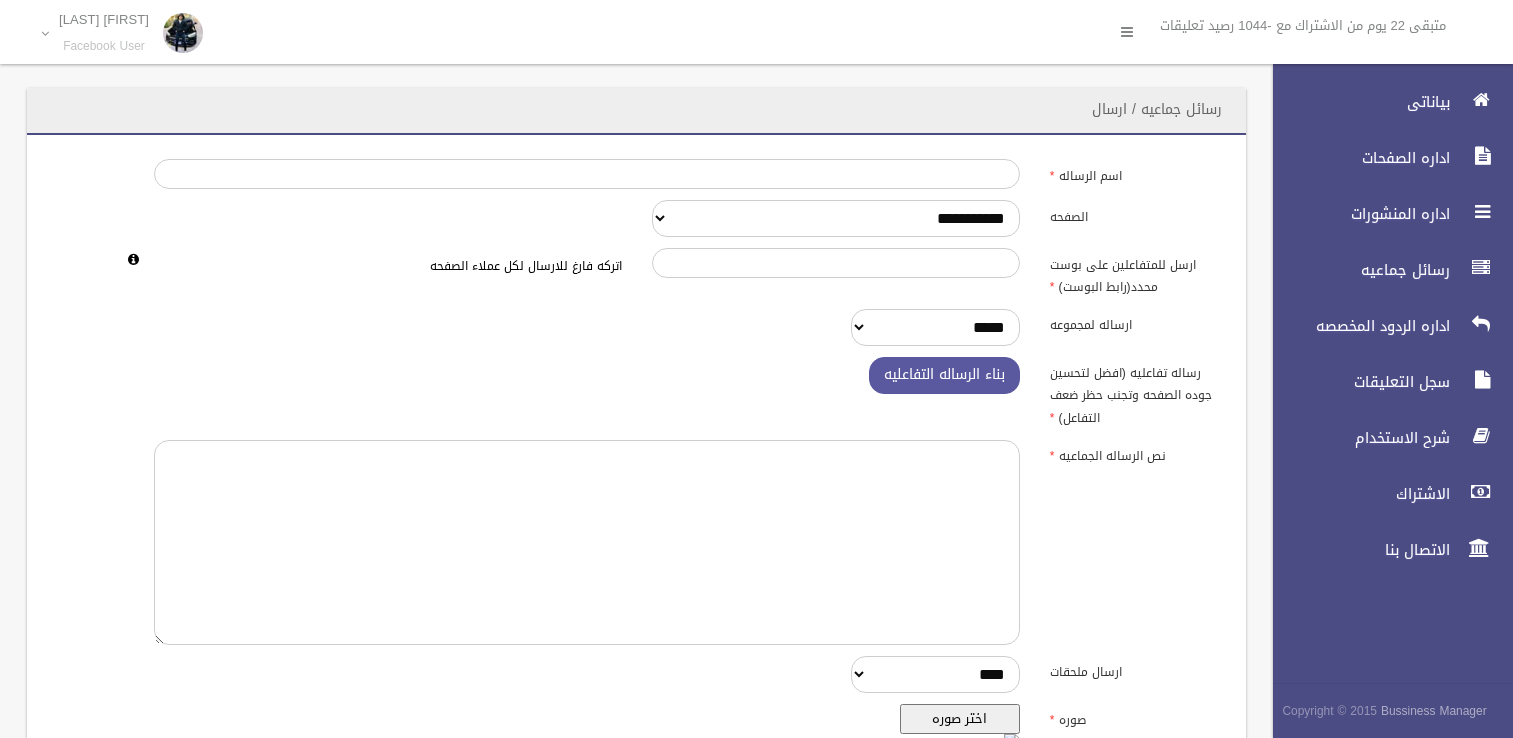 scroll, scrollTop: 0, scrollLeft: 0, axis: both 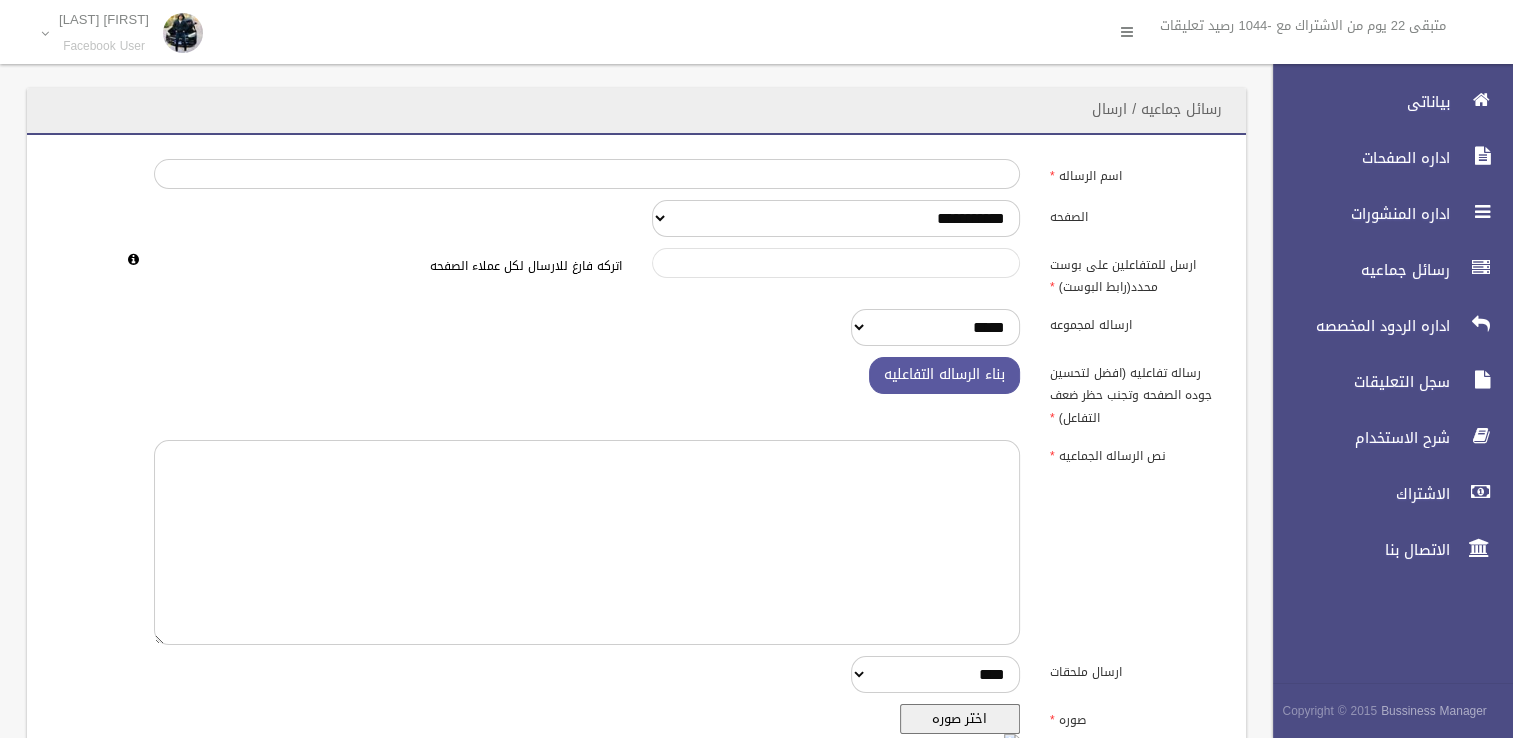click on "ارسل للمتفاعلين على بوست محدد(رابط البوست)" at bounding box center [836, 263] 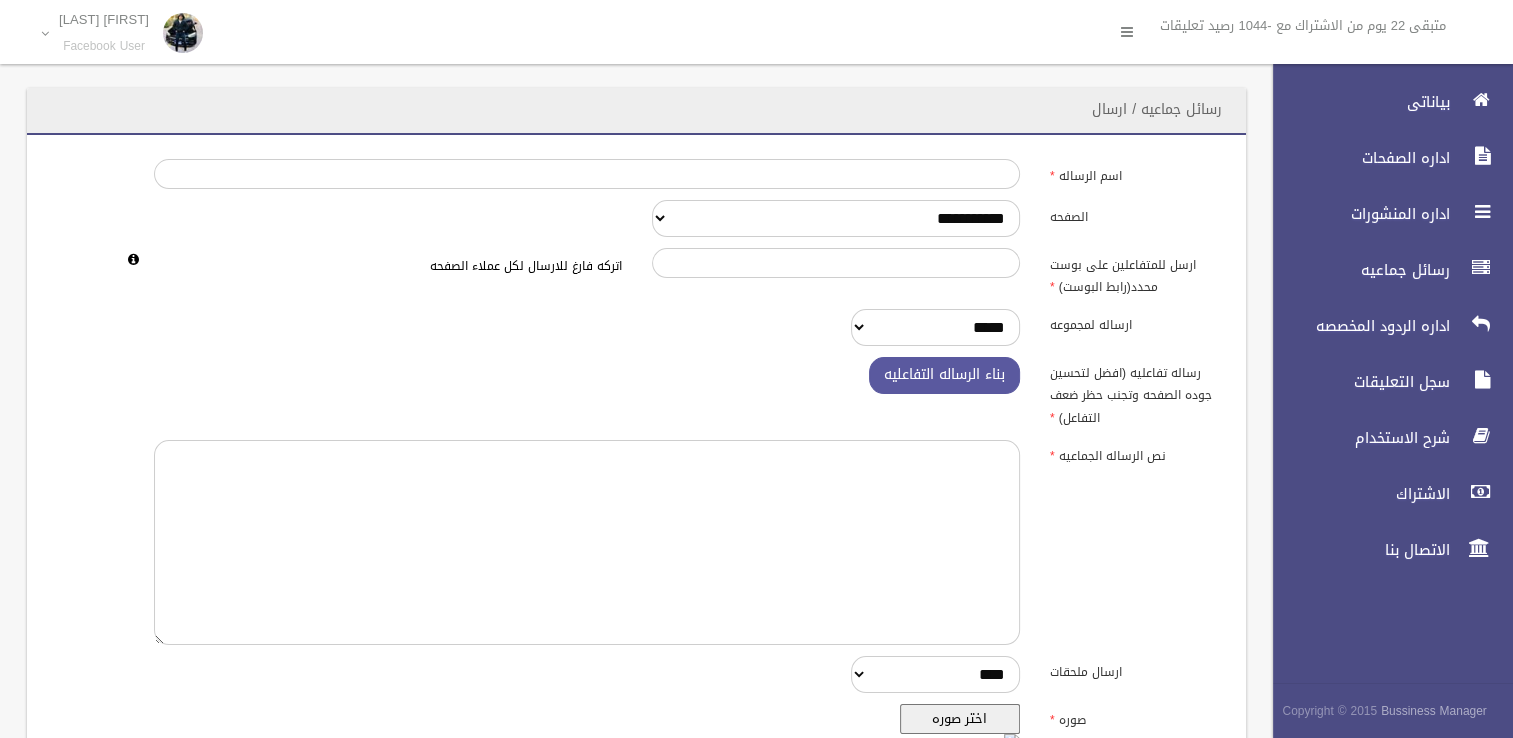 click on "**********" at bounding box center [636, 554] 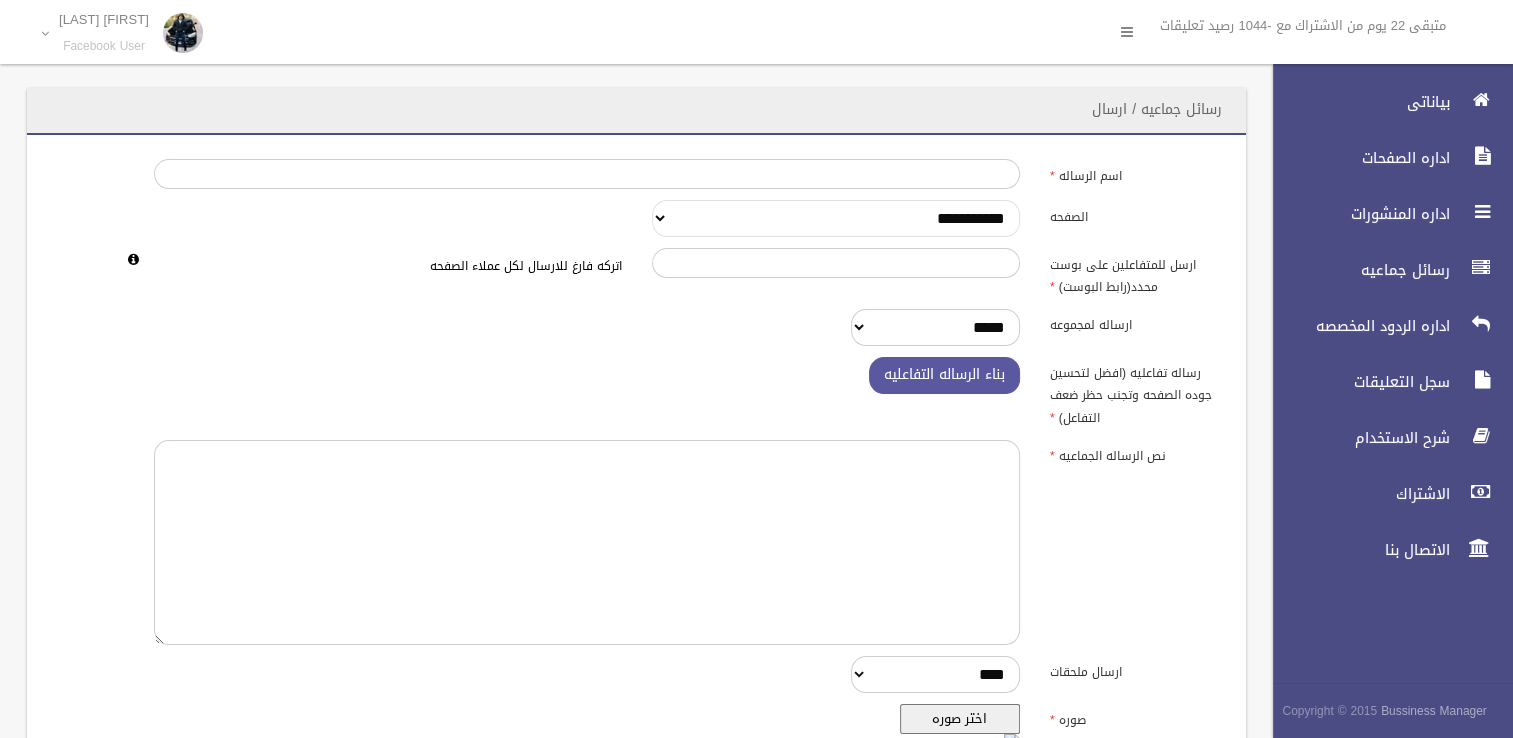 click on "**********" at bounding box center [836, 218] 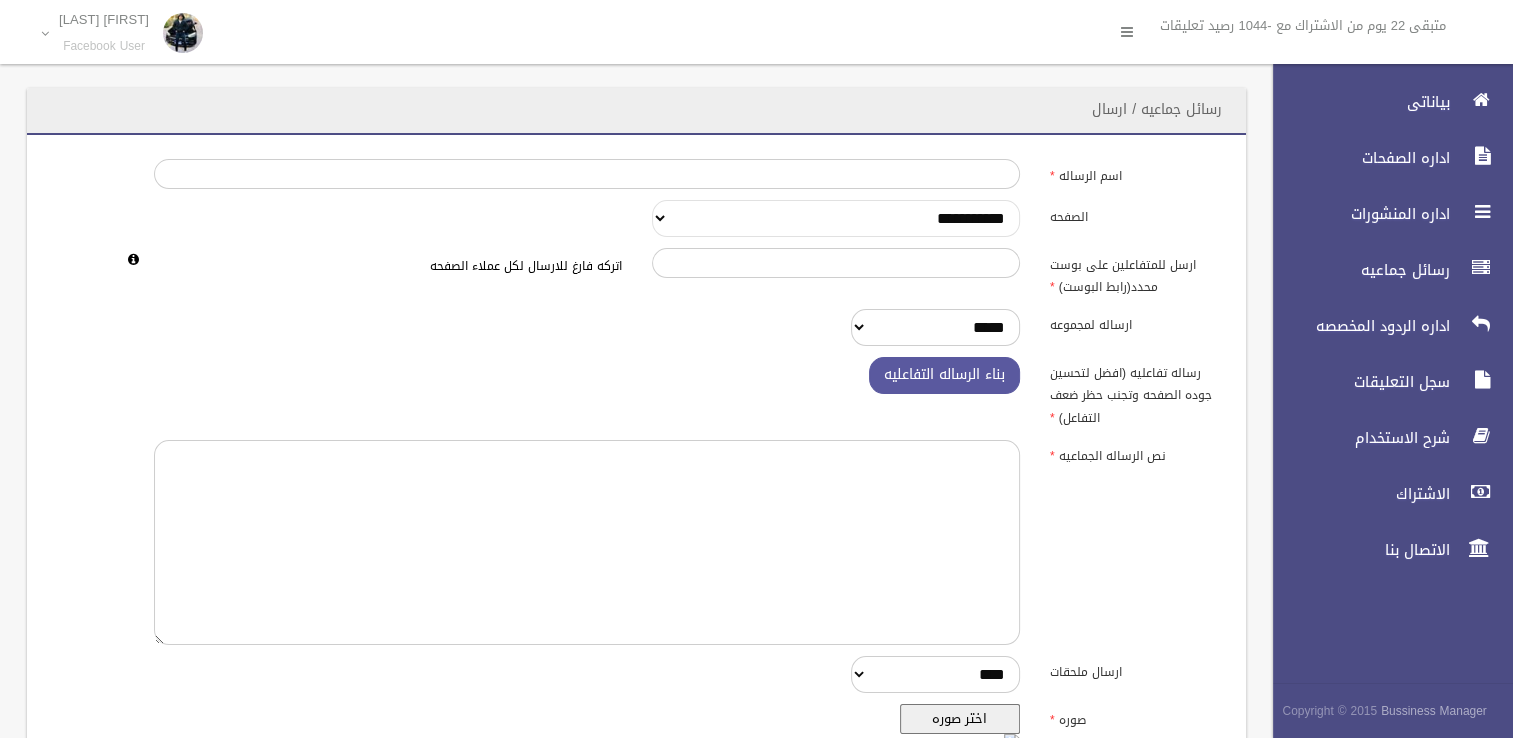 select on "******" 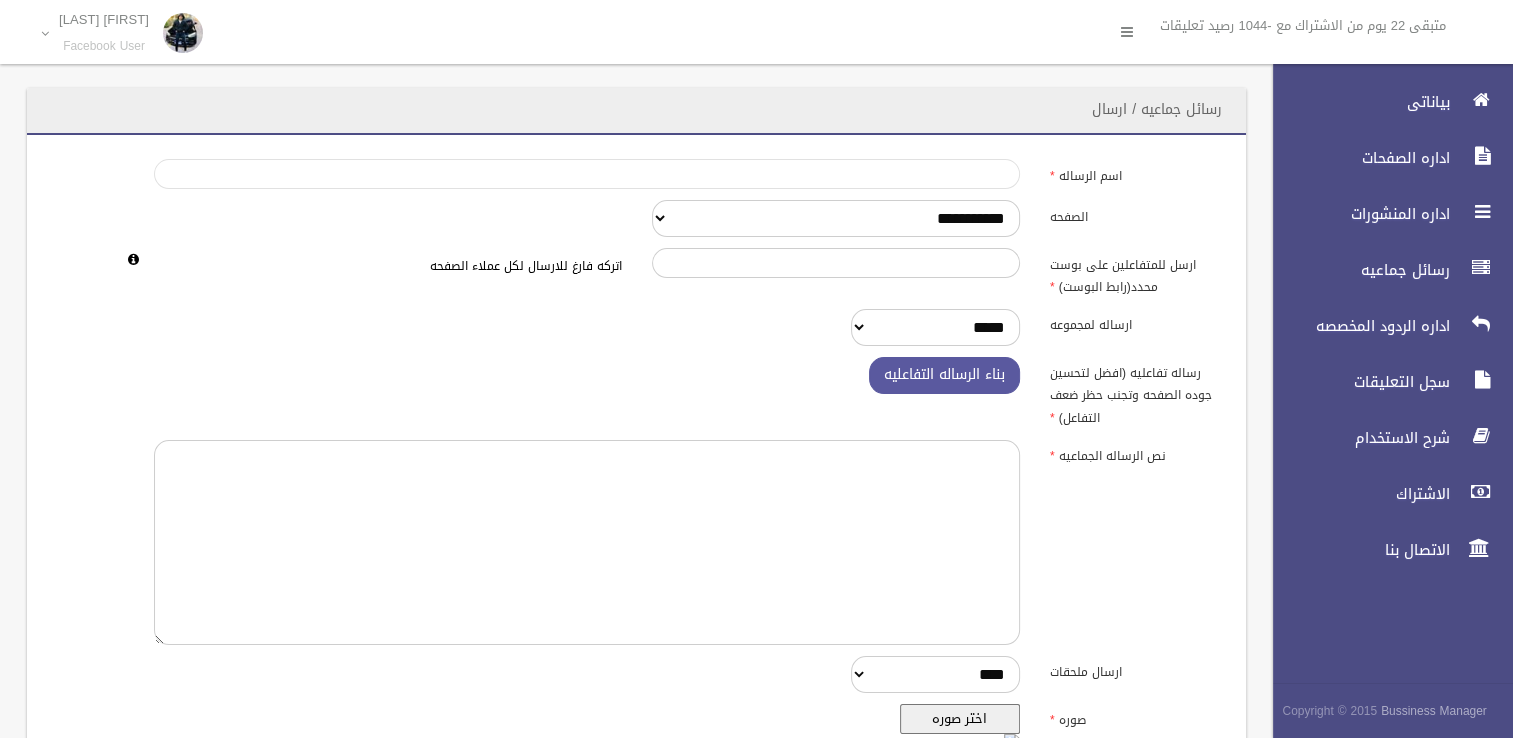 click on "اسم الرساله" at bounding box center (587, 174) 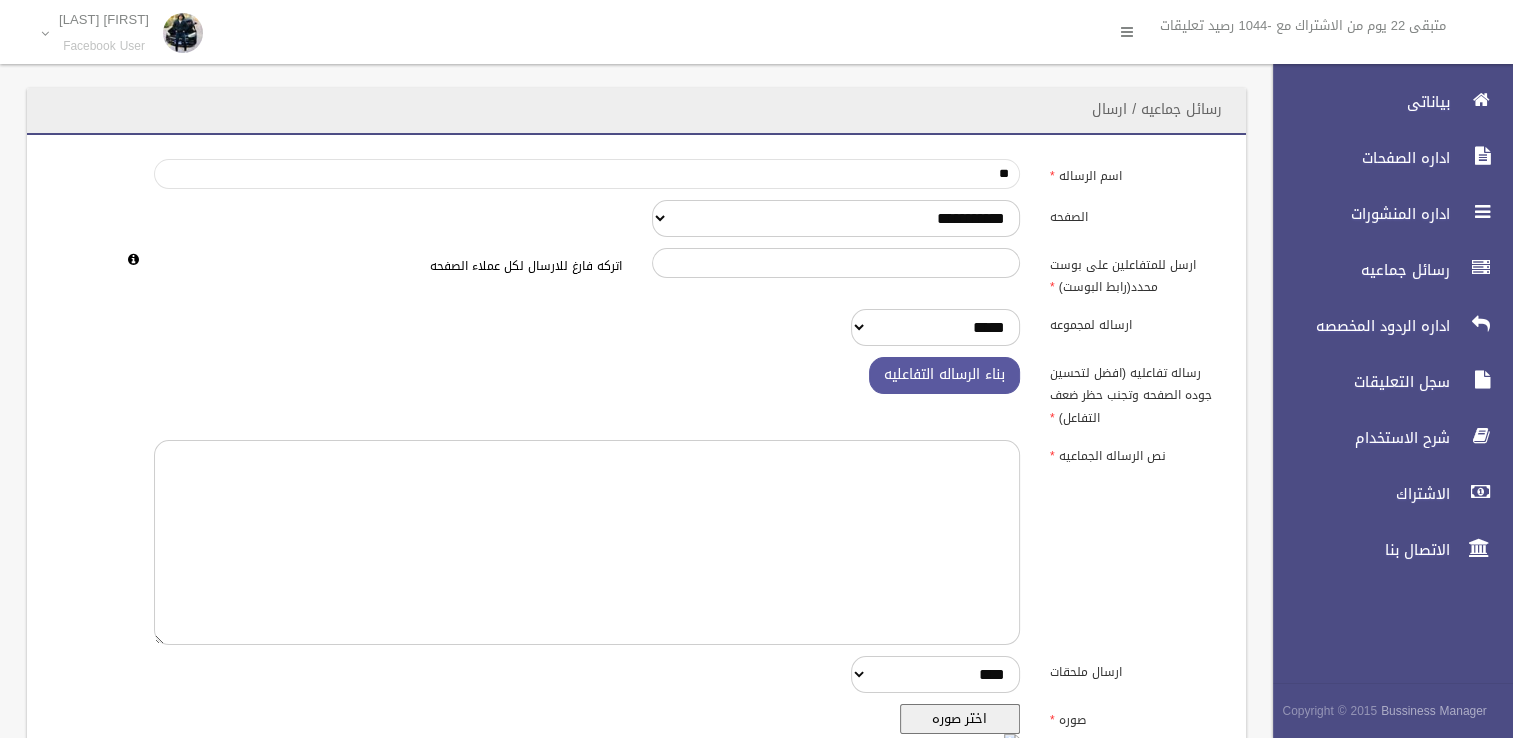 type on "*" 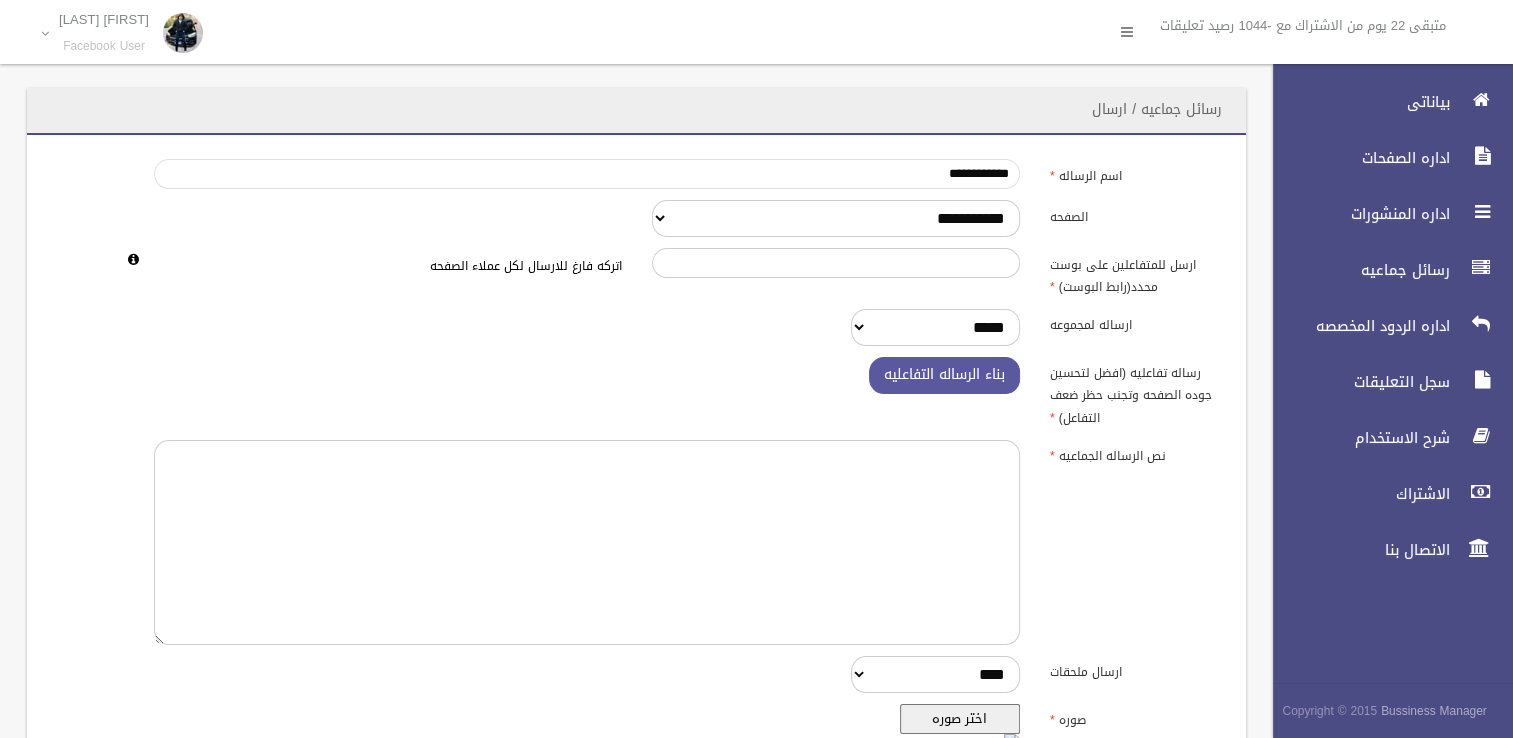 type on "**********" 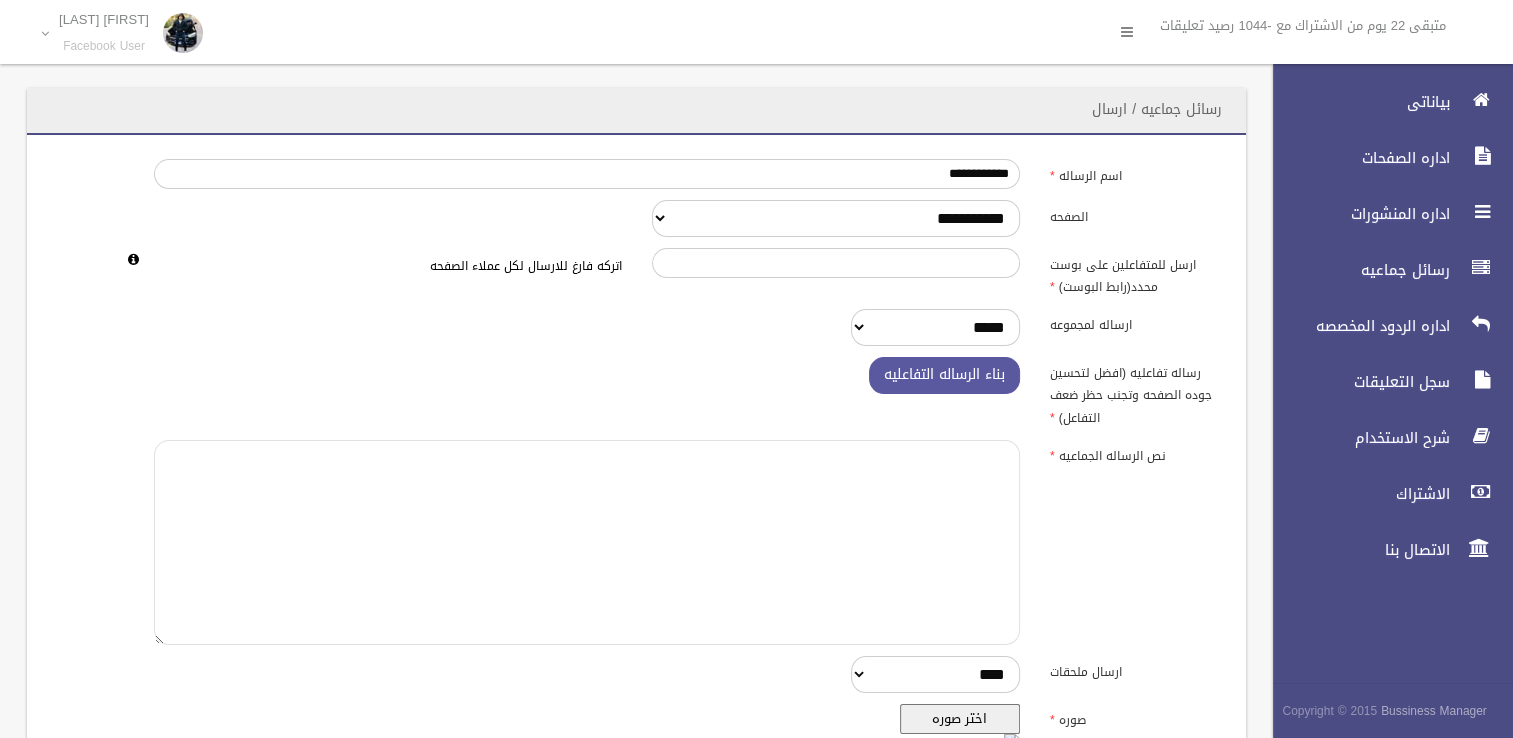 click at bounding box center [587, 542] 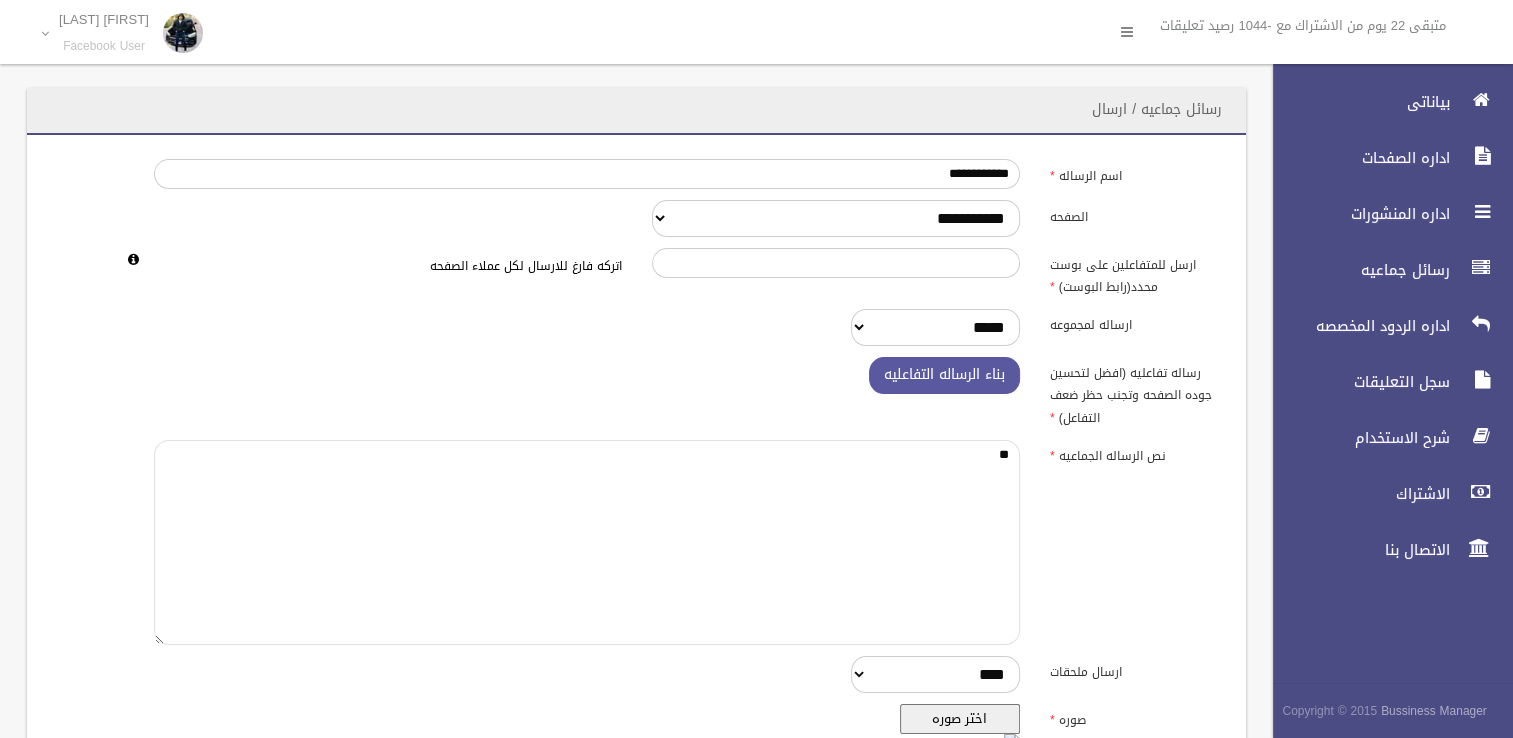 type on "*" 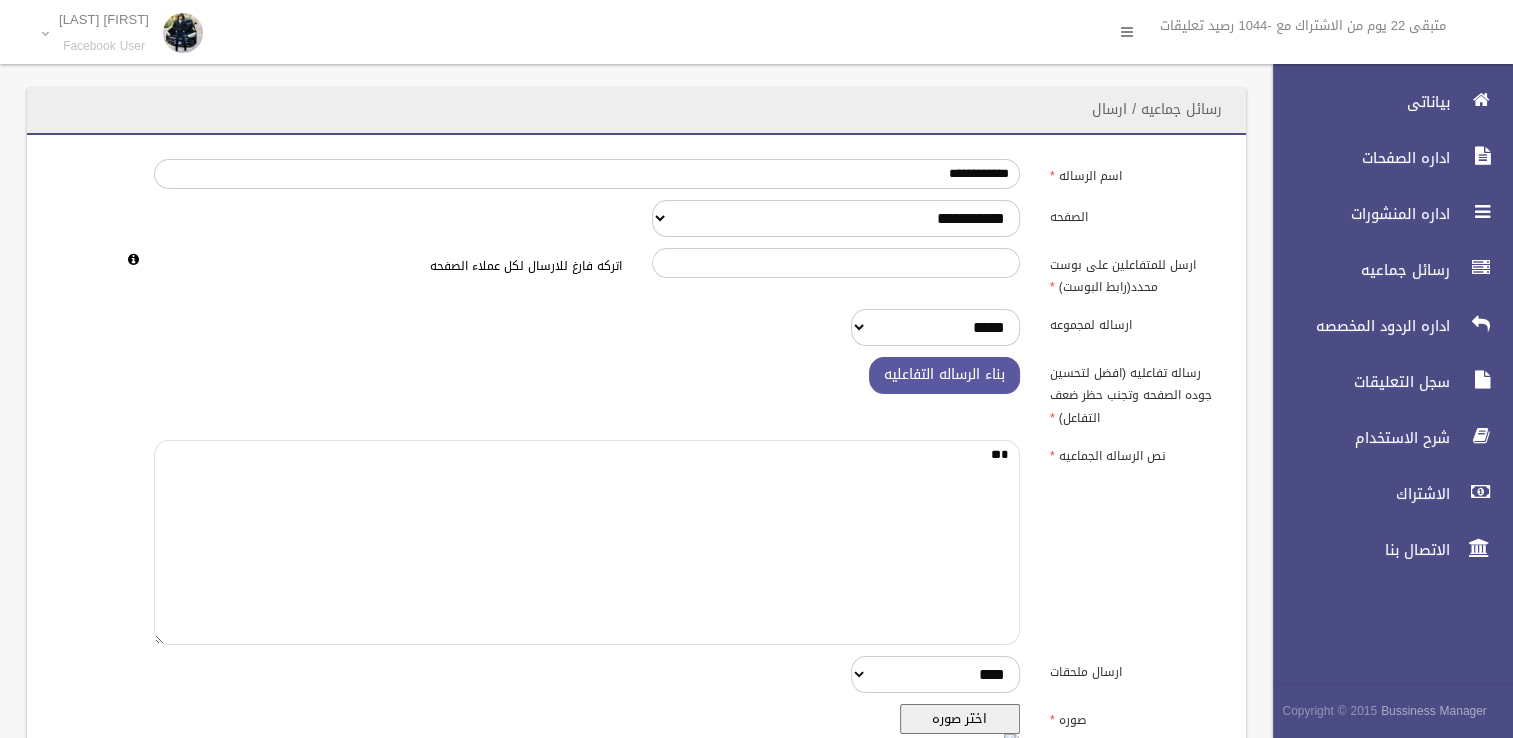 type on "*" 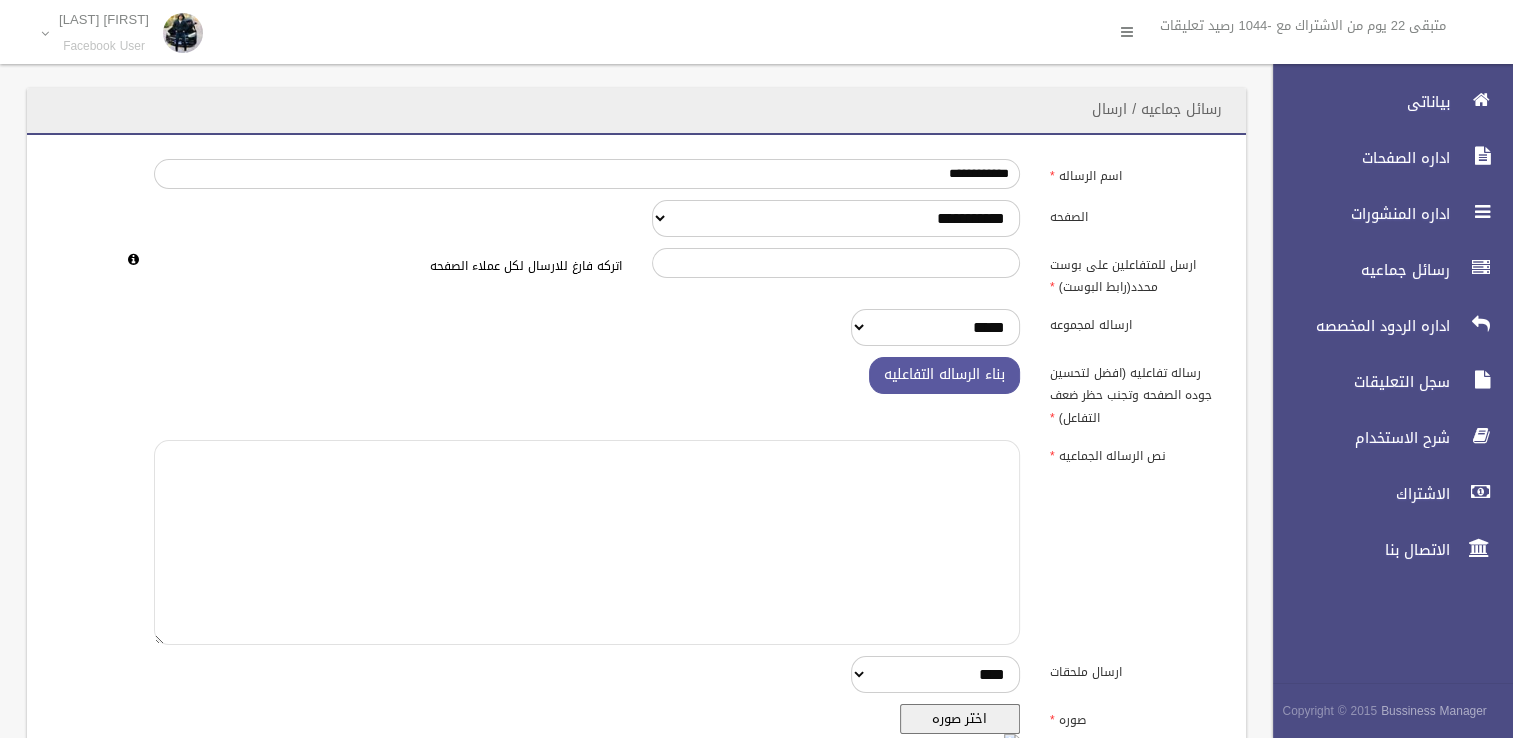 paste on "**********" 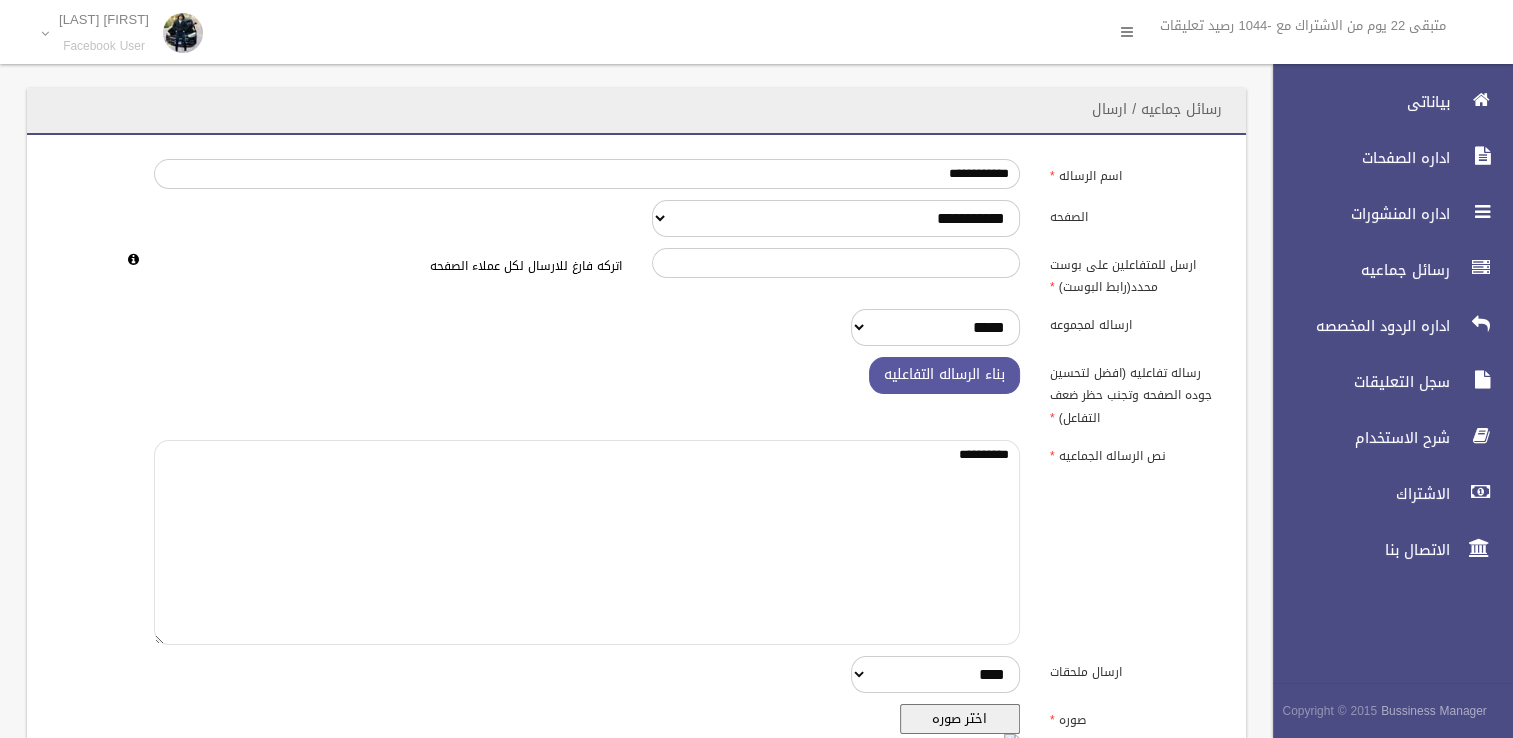 click on "**********" at bounding box center [587, 542] 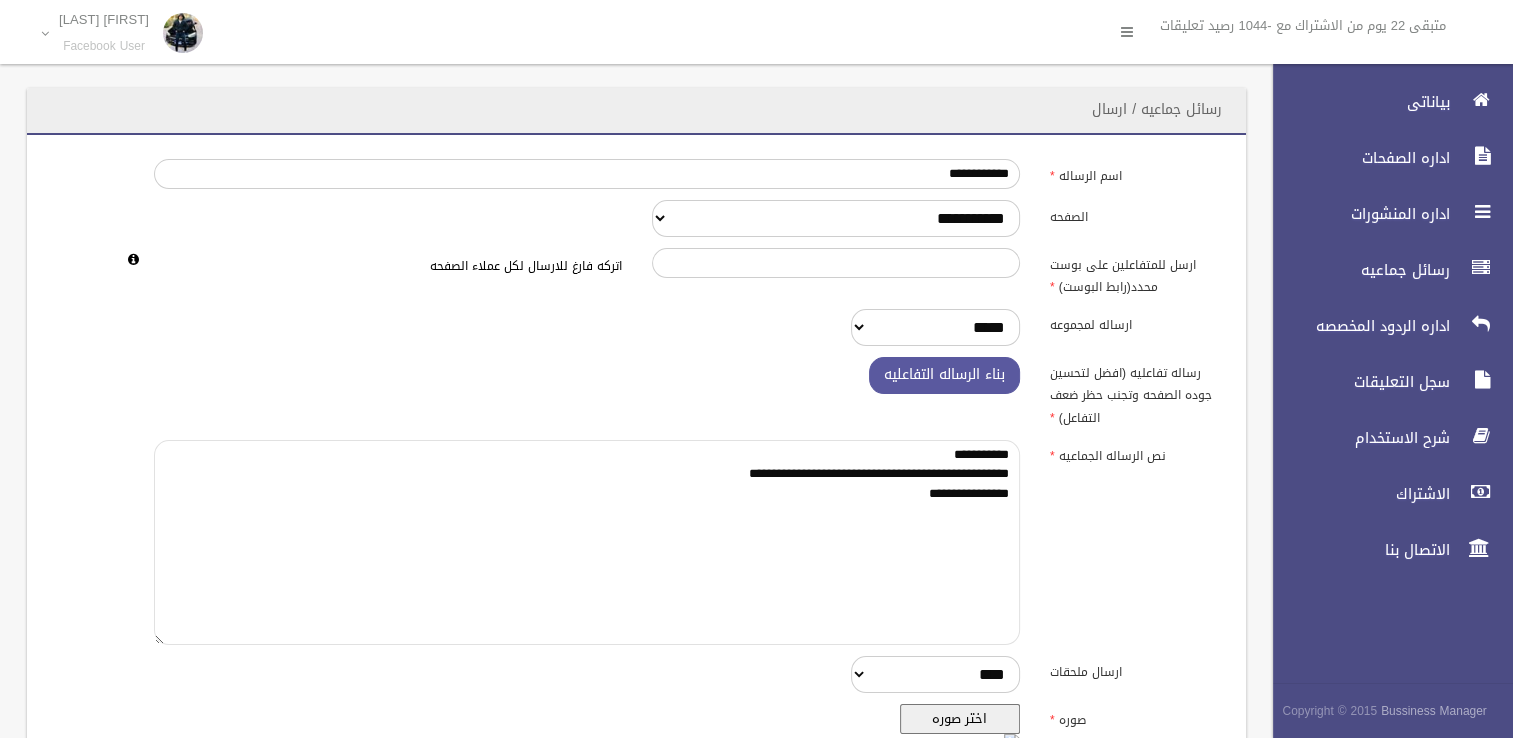 click on "**********" at bounding box center (587, 542) 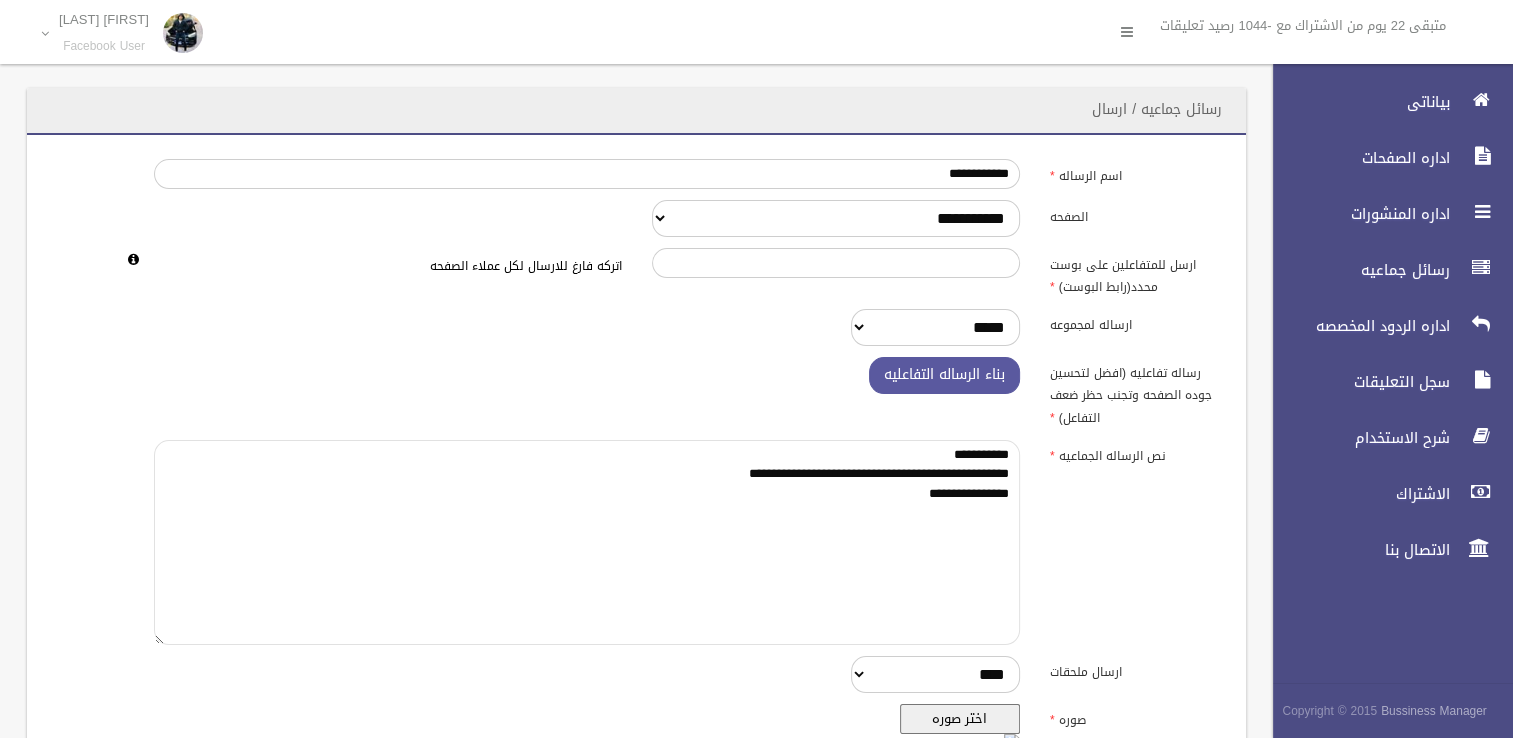click on "**********" at bounding box center [587, 542] 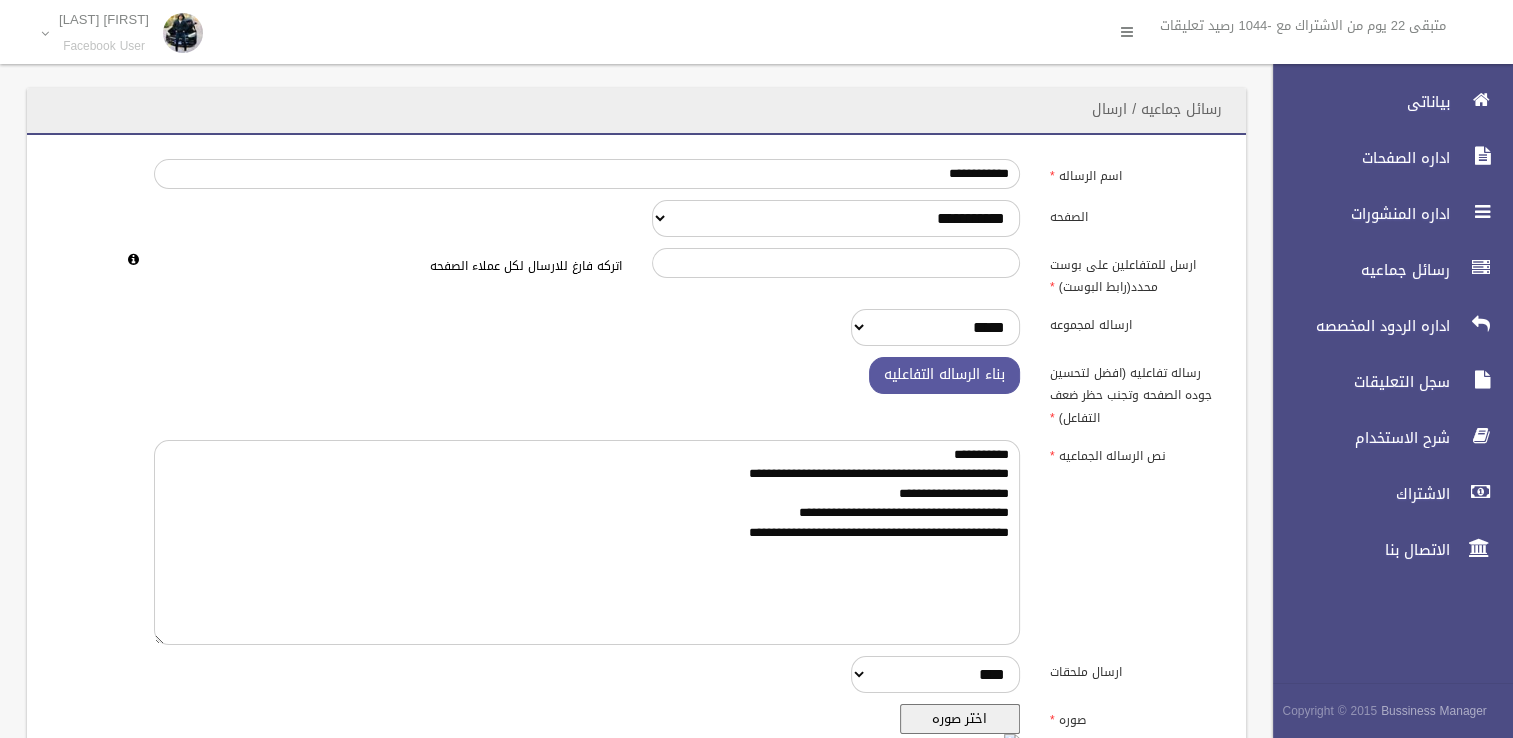 click on "اختر صوره" at bounding box center (960, 719) 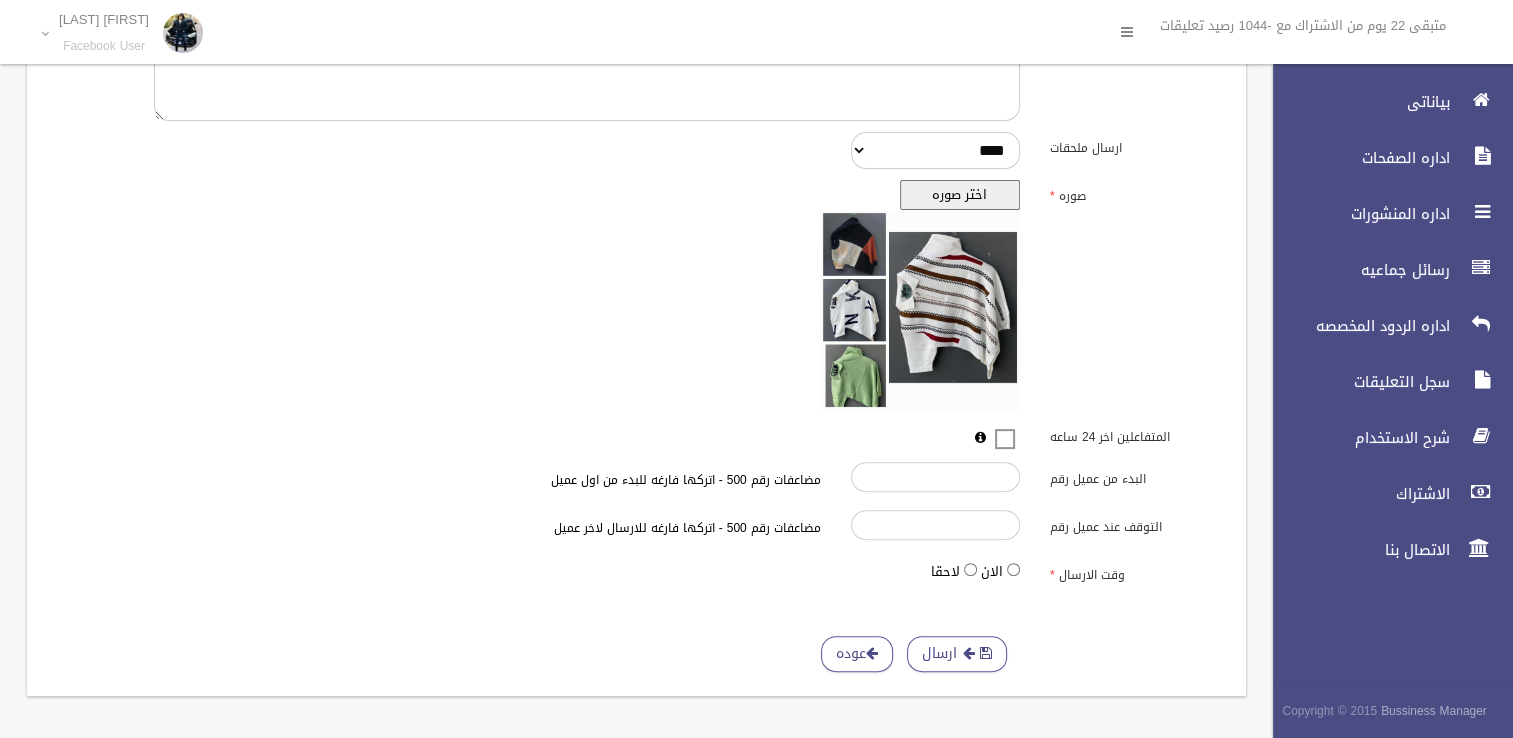 scroll, scrollTop: 528, scrollLeft: 0, axis: vertical 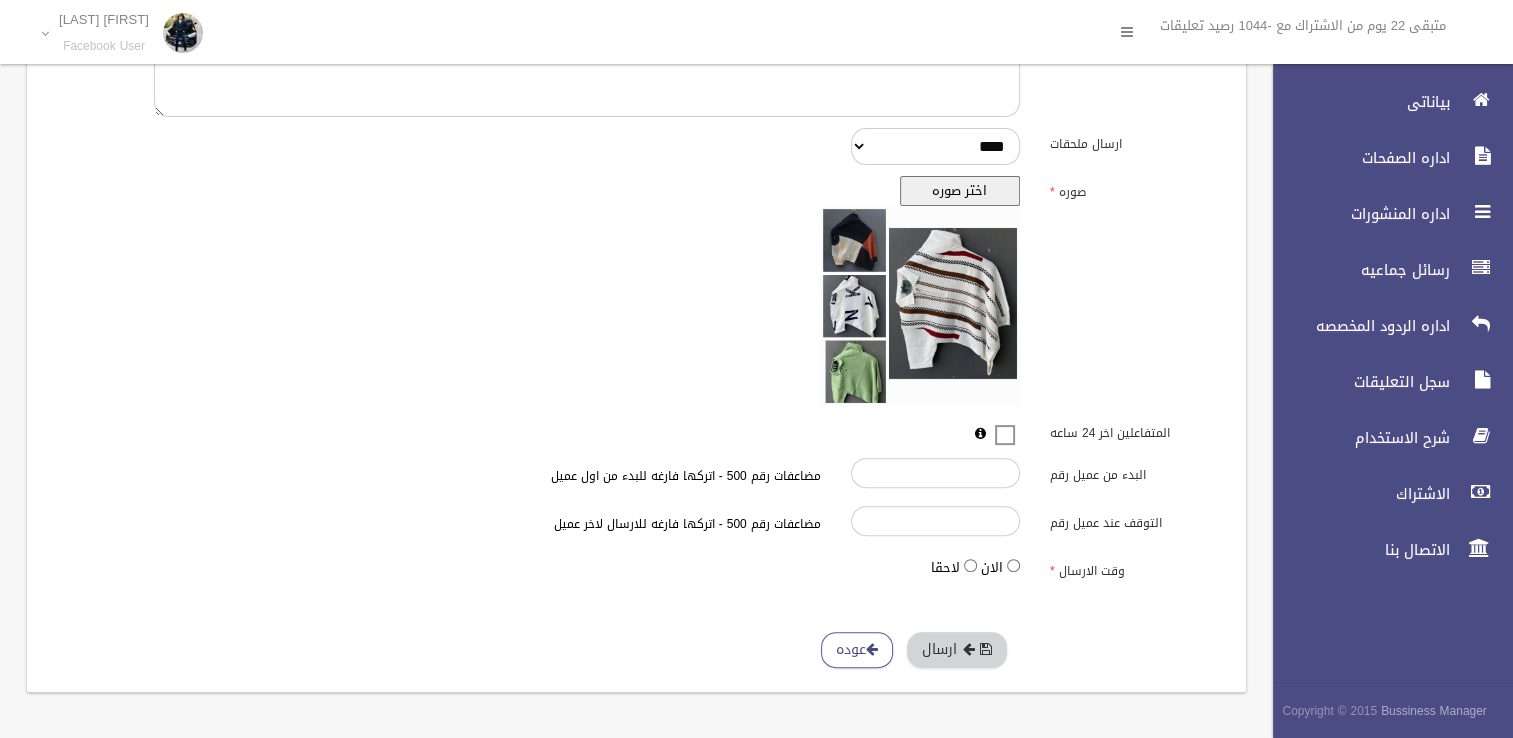 drag, startPoint x: 954, startPoint y: 645, endPoint x: 1032, endPoint y: 415, distance: 242.86621 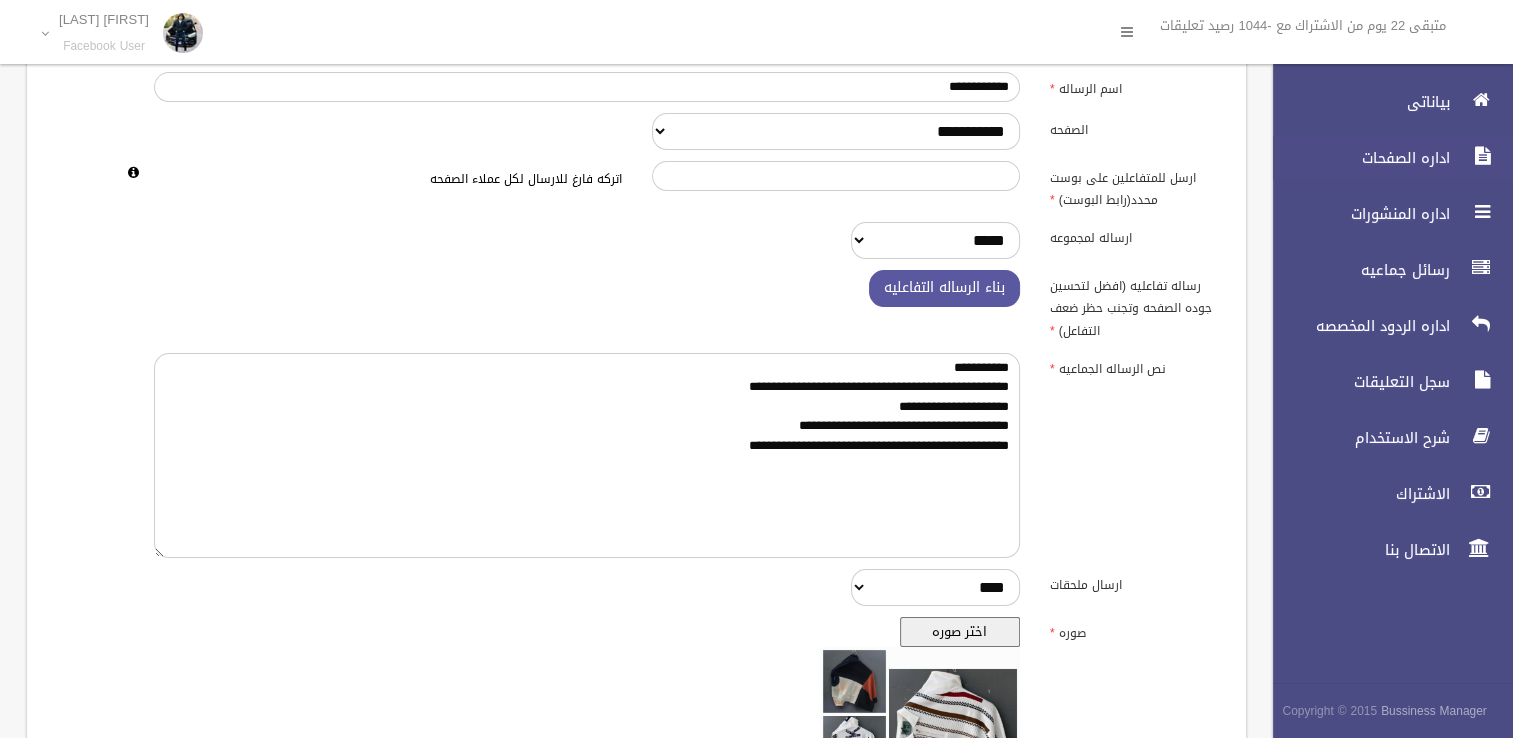 scroll, scrollTop: 82, scrollLeft: 0, axis: vertical 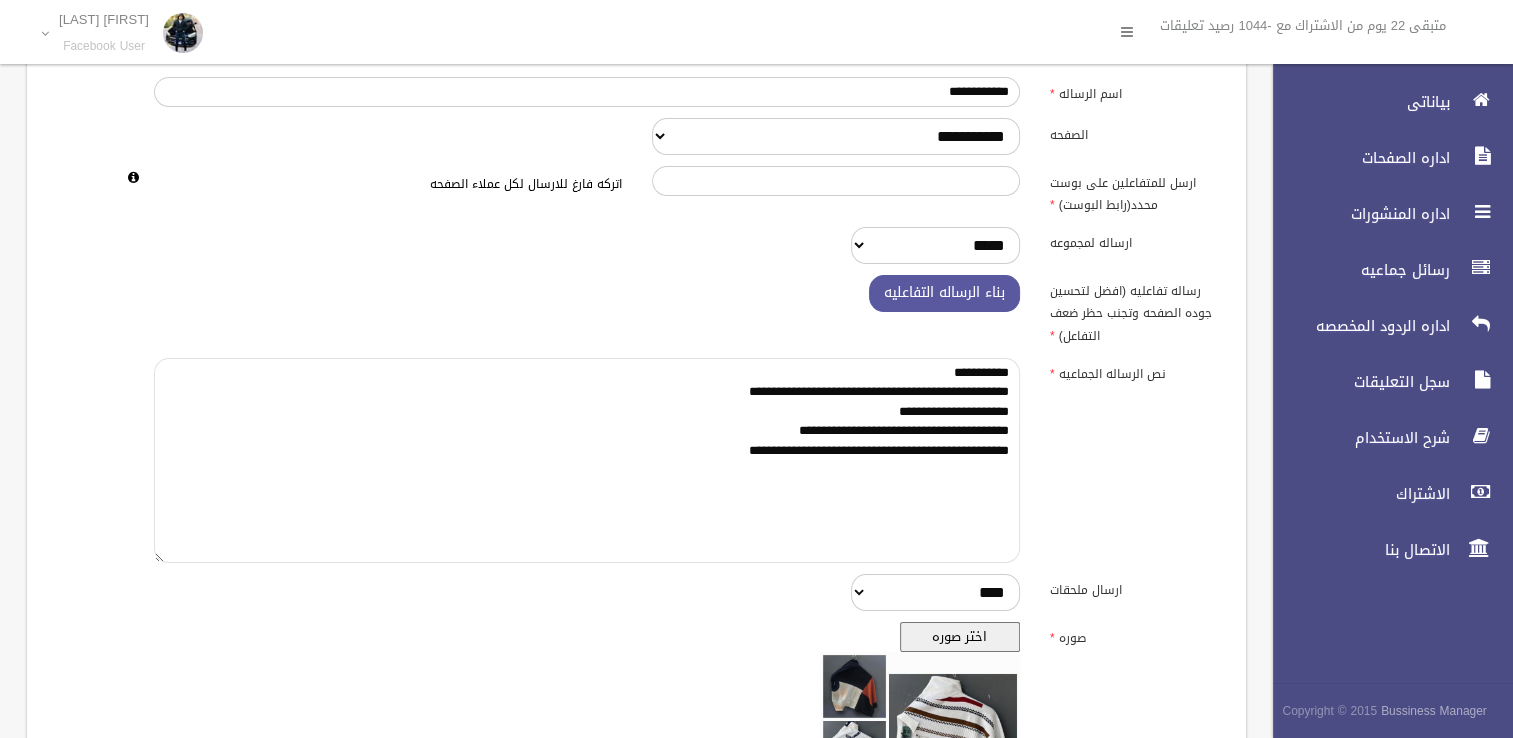 click on "**********" at bounding box center (587, 460) 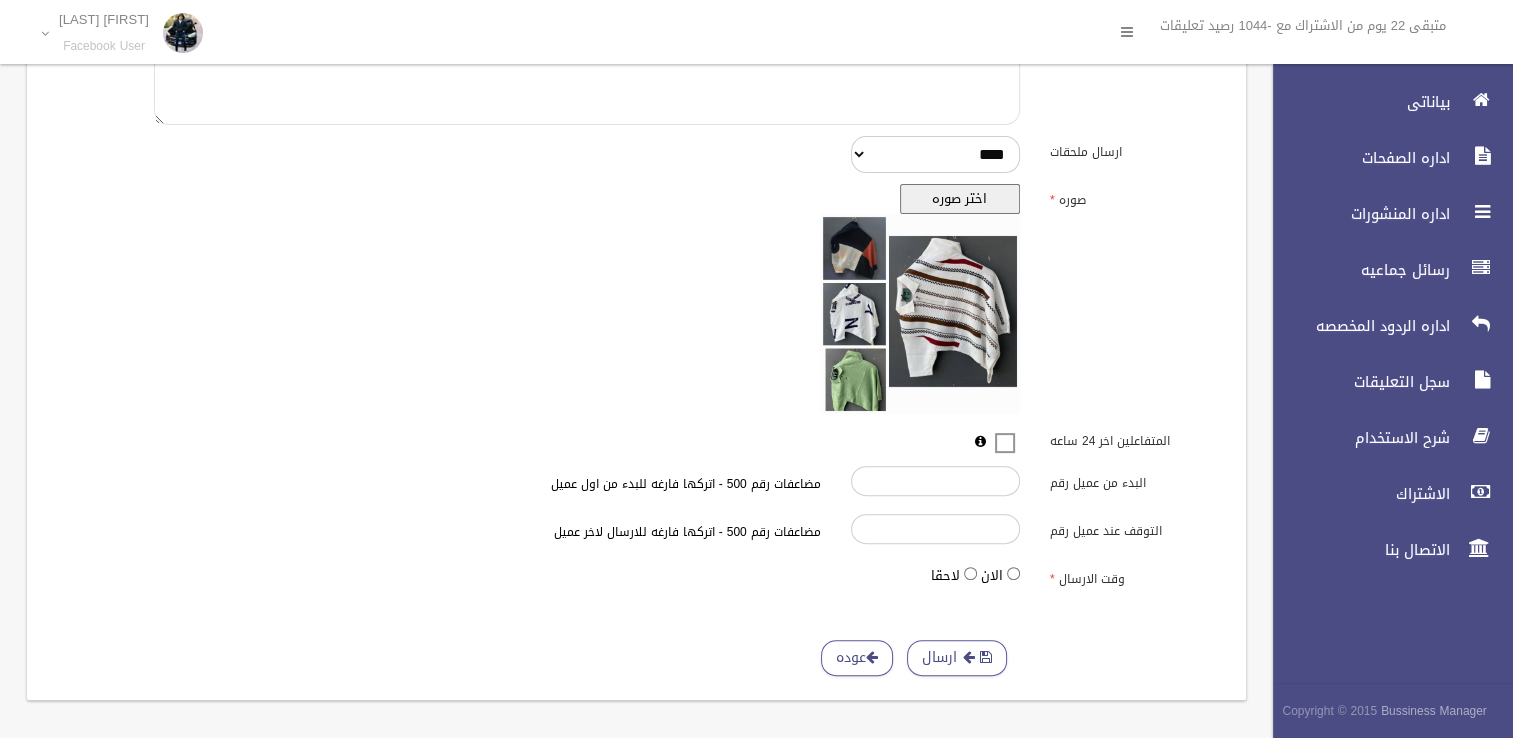 scroll, scrollTop: 528, scrollLeft: 0, axis: vertical 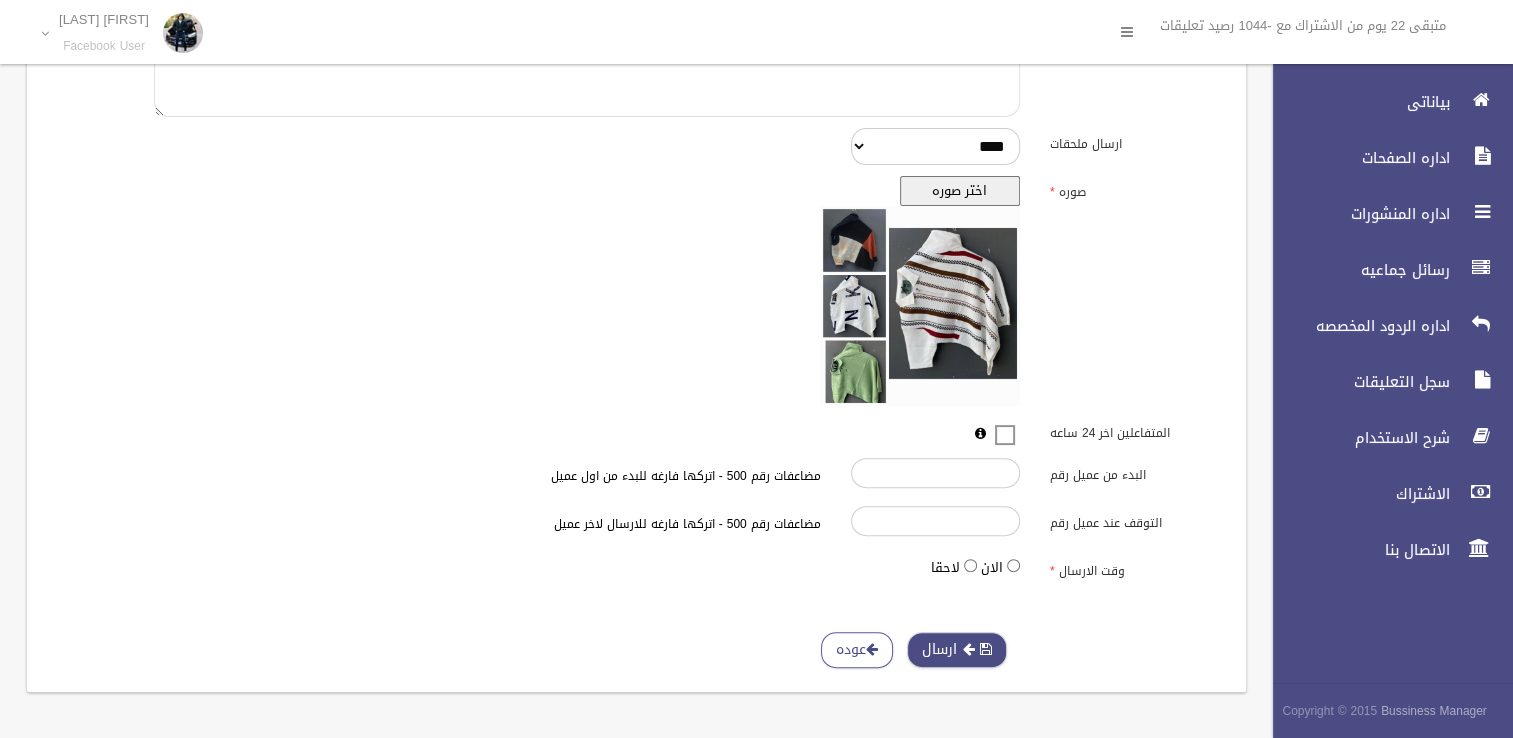 type on "**********" 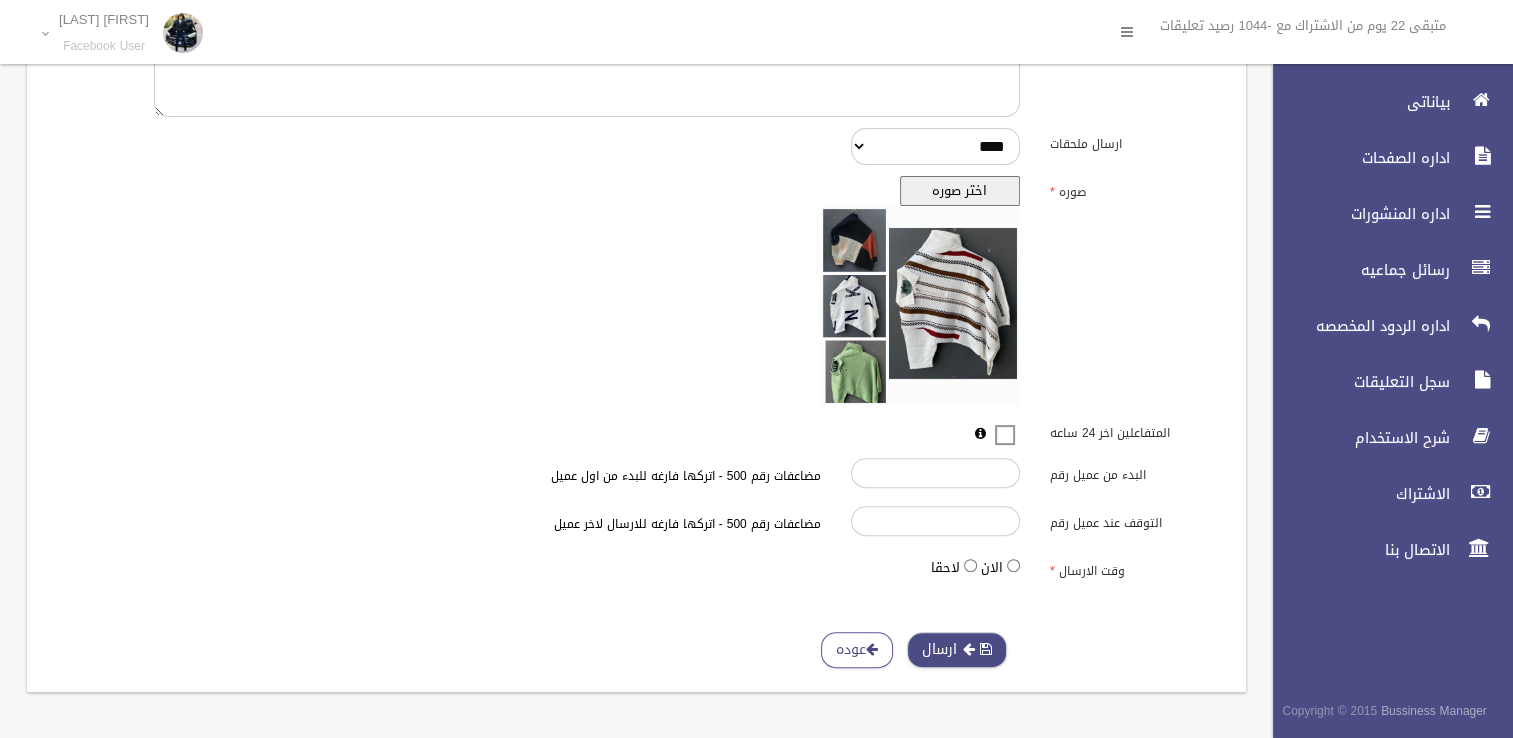 click on "ارسال" at bounding box center (957, 650) 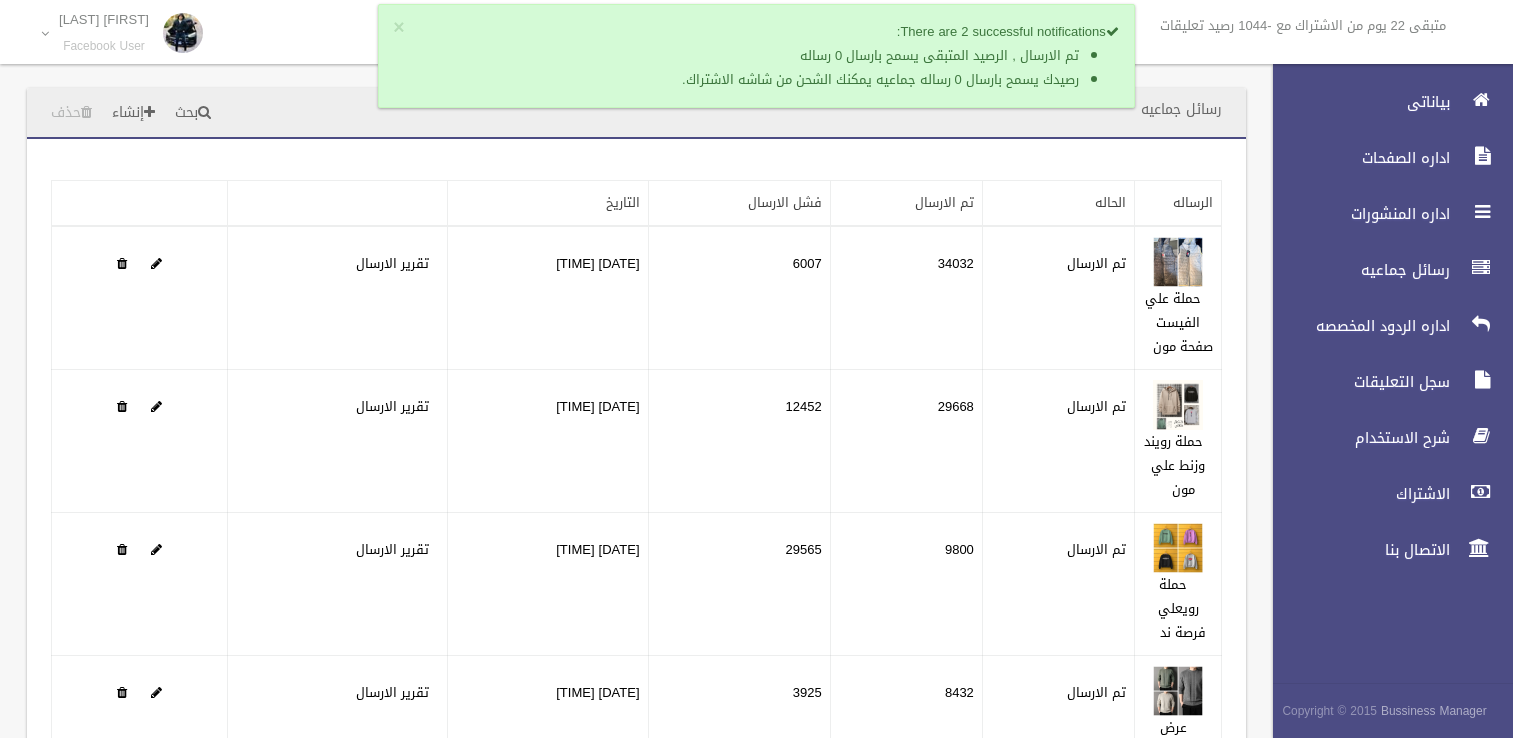 scroll, scrollTop: 0, scrollLeft: 0, axis: both 